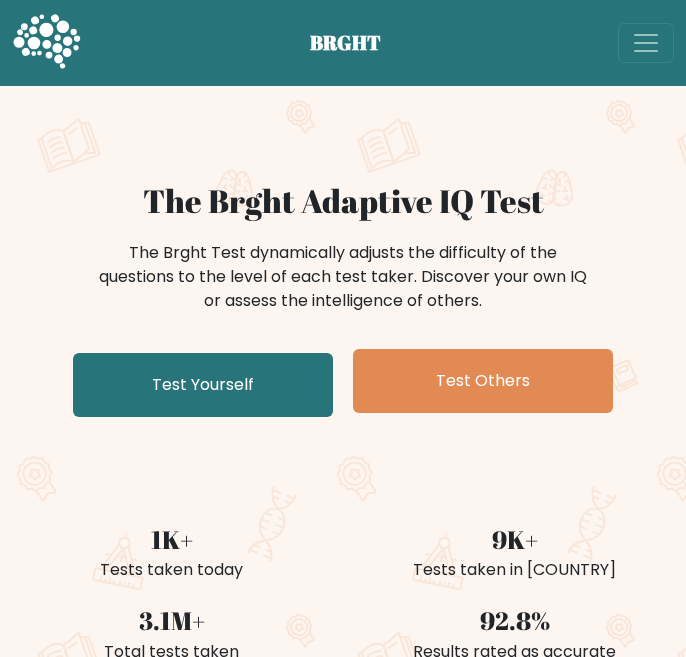 scroll, scrollTop: 130, scrollLeft: 0, axis: vertical 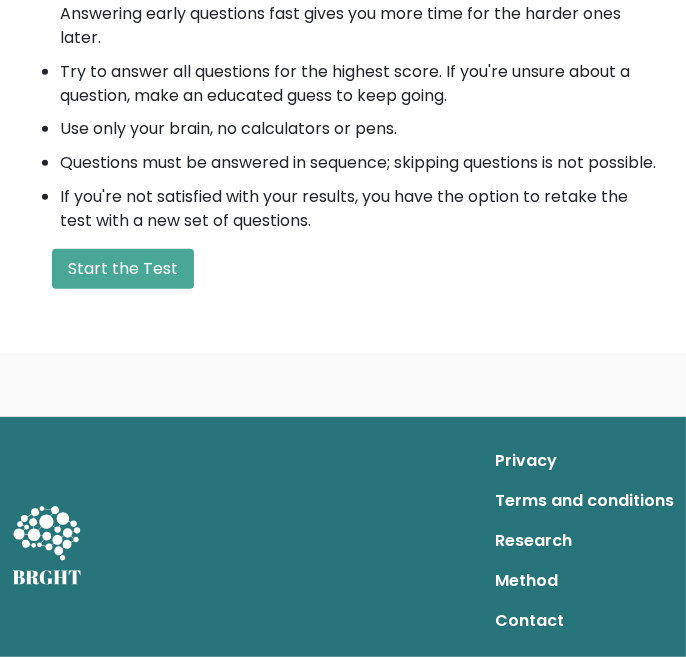click on "Start the Test" at bounding box center (123, 269) 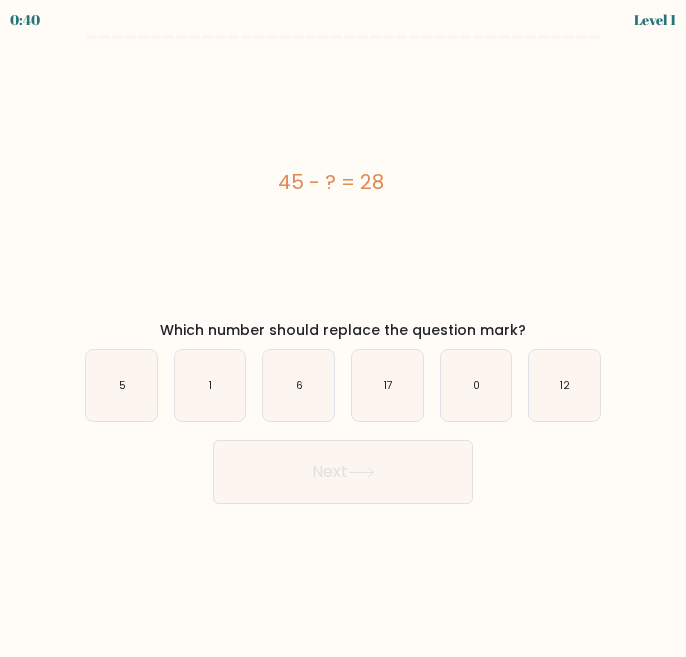 scroll, scrollTop: 0, scrollLeft: 0, axis: both 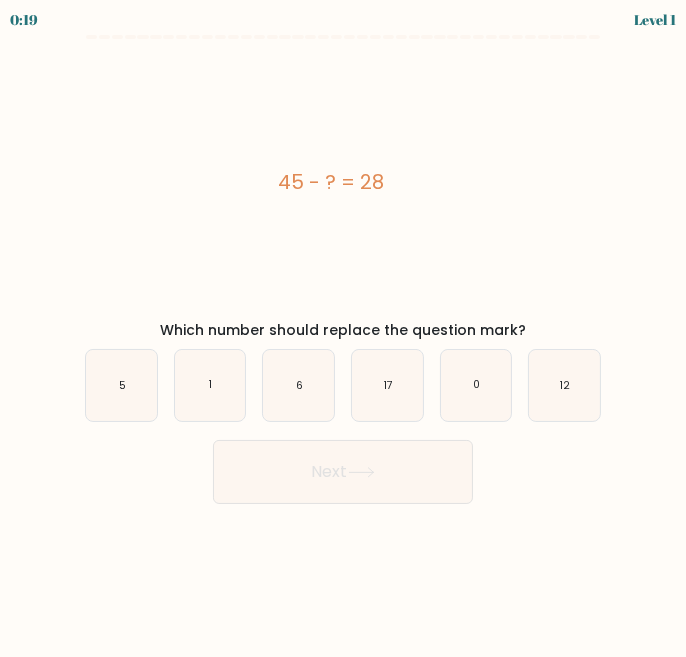 click on "17" at bounding box center [387, 385] 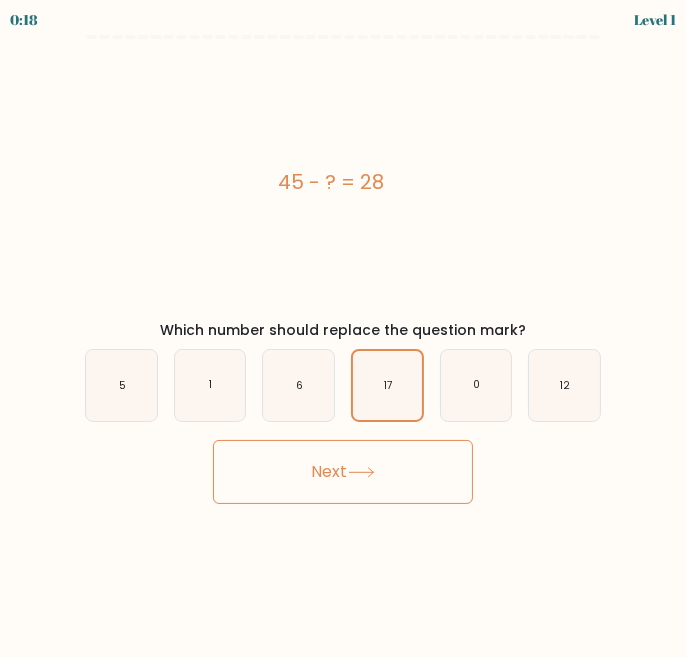 click on "Next" at bounding box center (343, 472) 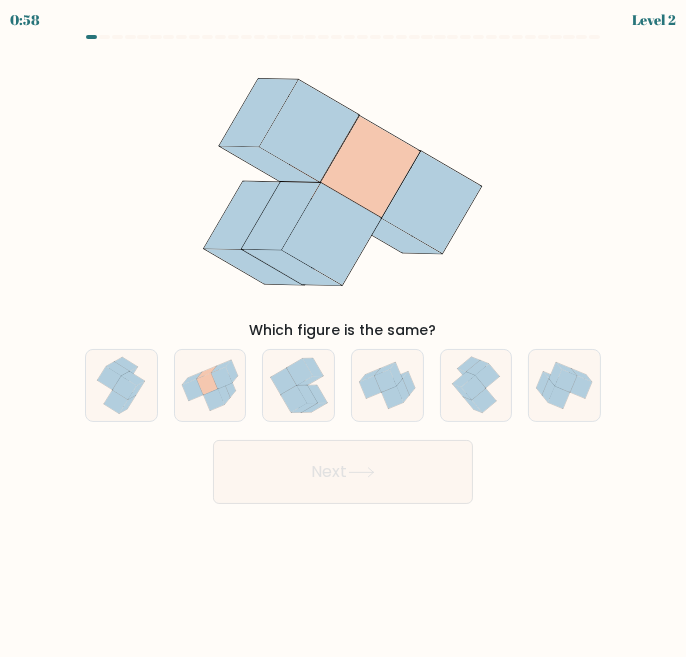 click at bounding box center (207, 384) 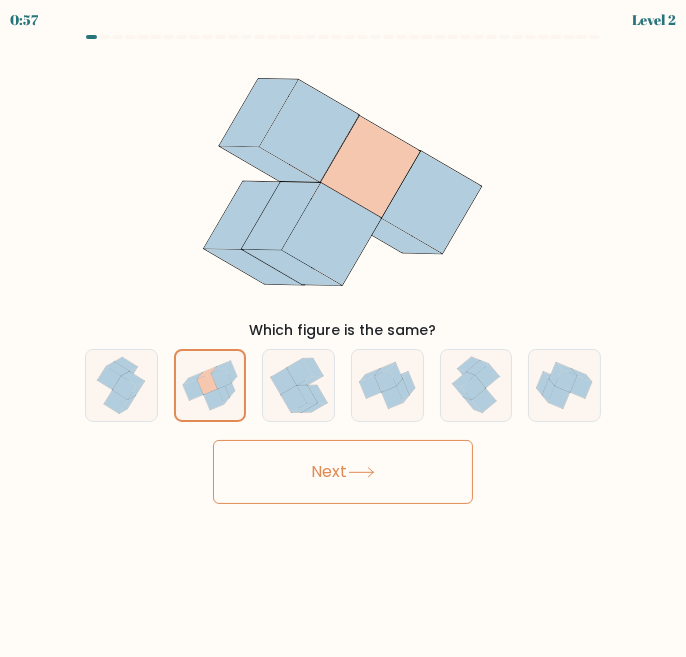 click on "Next" at bounding box center [343, 472] 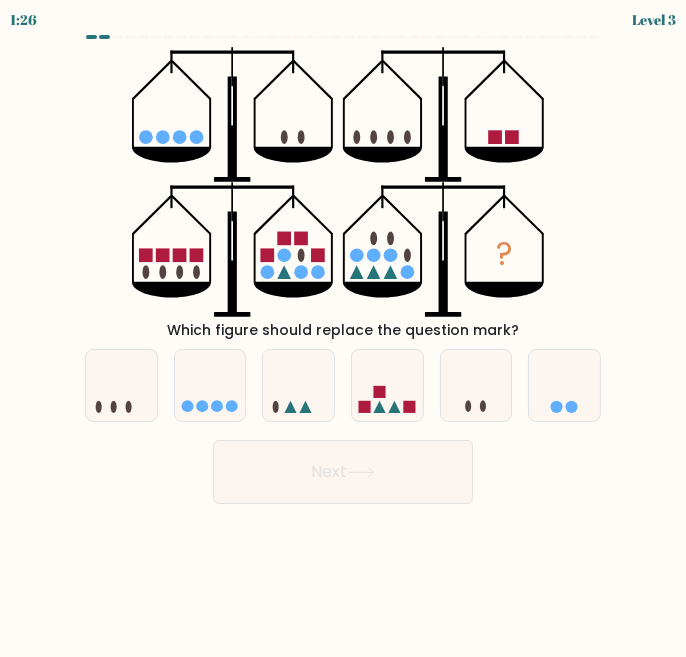 click at bounding box center (364, 407) 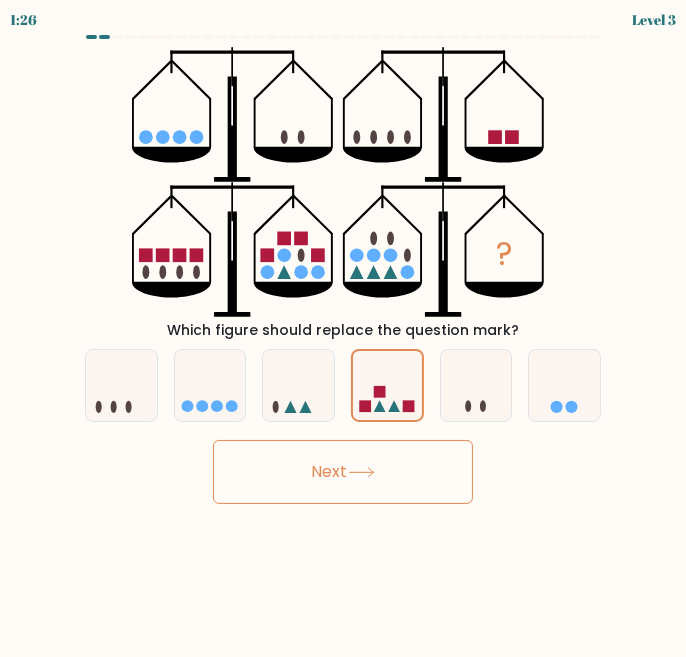 click on "Next" at bounding box center (343, 472) 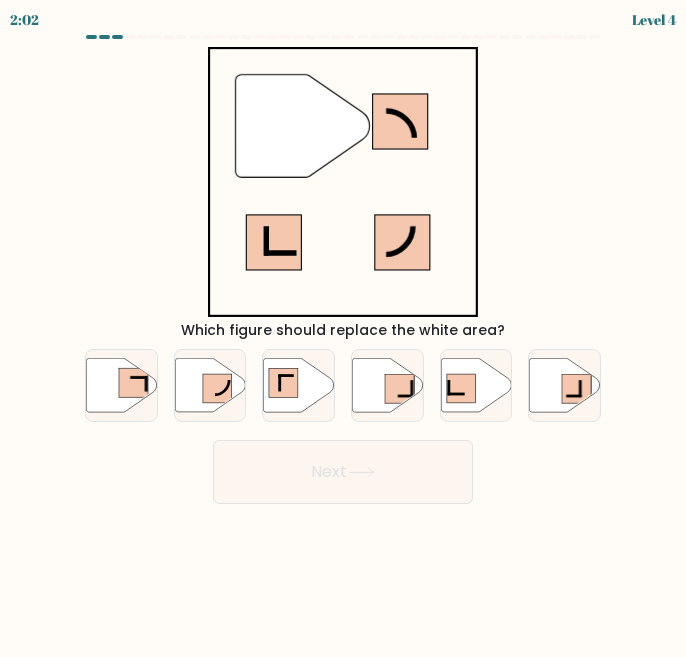 click at bounding box center (299, 385) 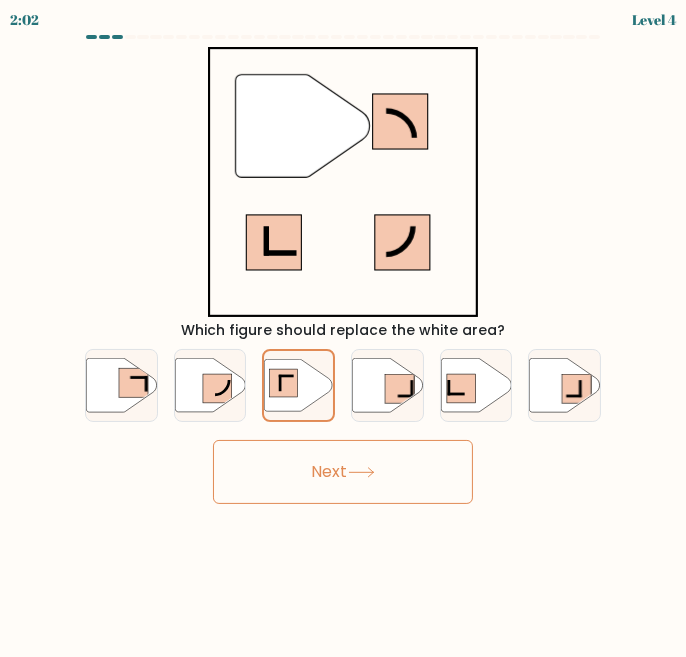 click on "Next" at bounding box center [343, 472] 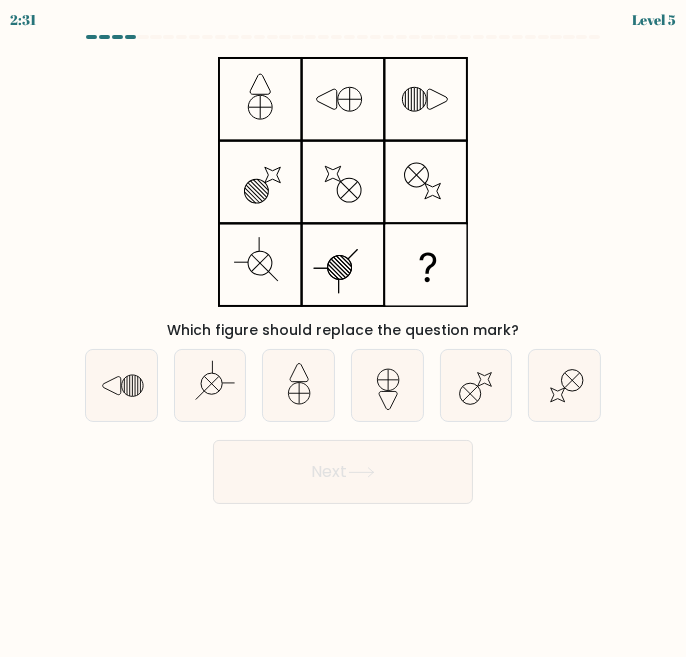 click at bounding box center [210, 385] 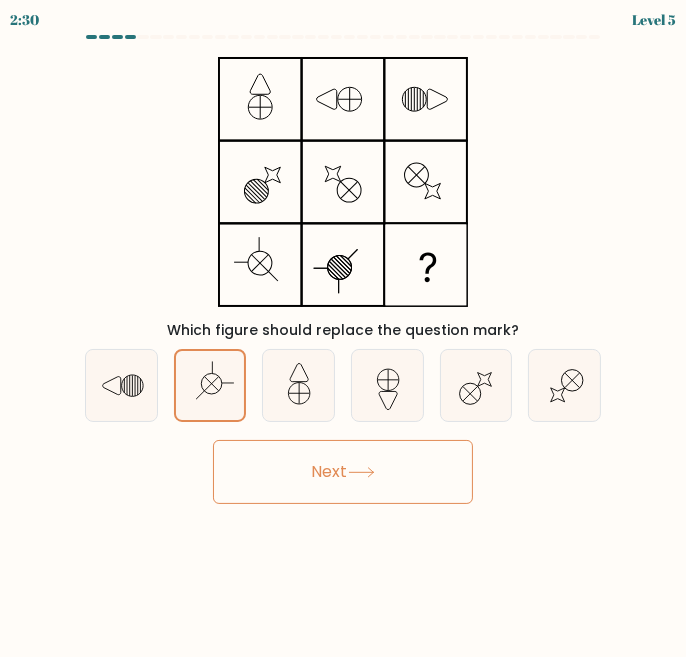 click on "Next" at bounding box center [343, 472] 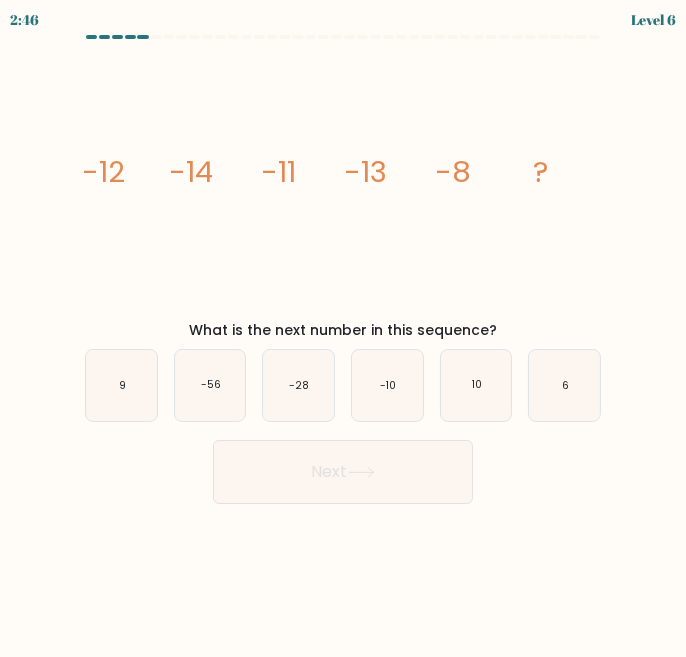 click on "-10" at bounding box center [387, 385] 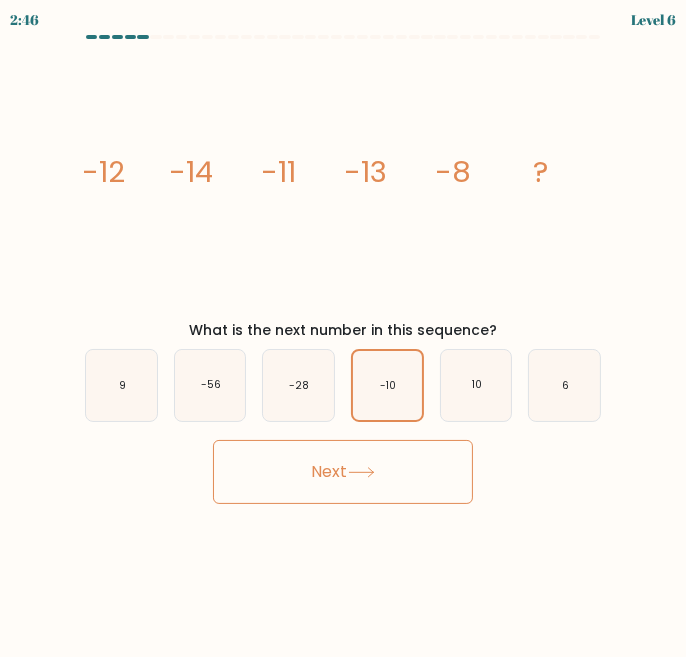 click on "Next" at bounding box center (343, 472) 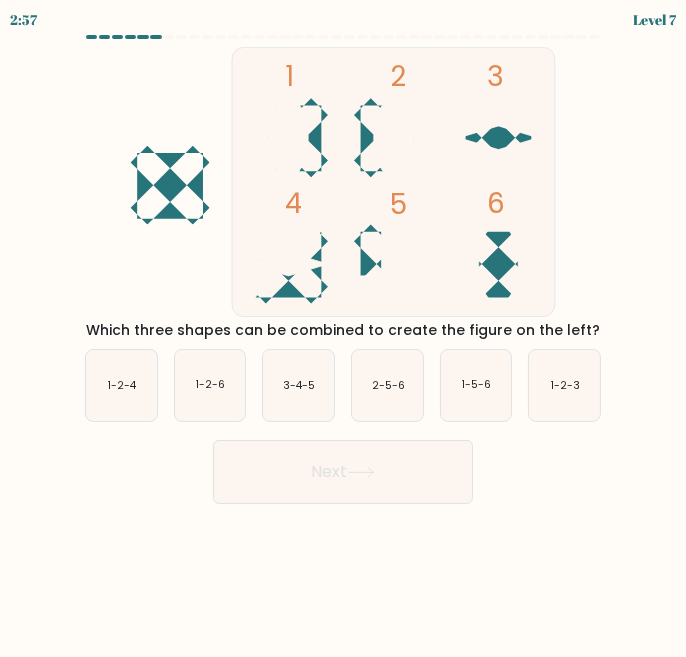 click on "1-2-6" at bounding box center [210, 385] 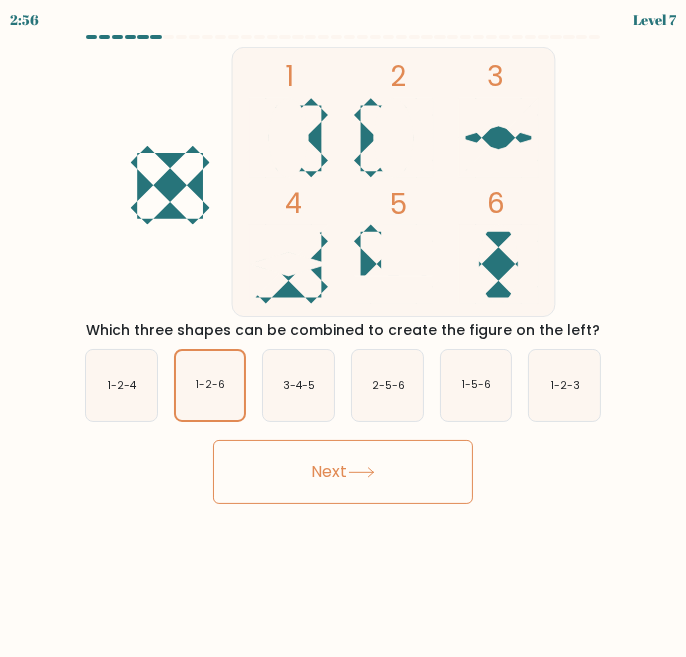 click on "Next" at bounding box center (343, 472) 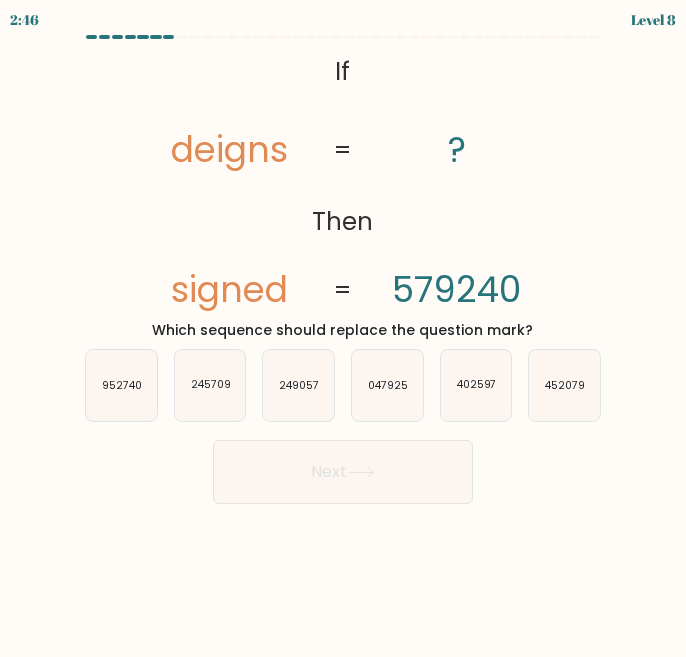 click on "047925" at bounding box center (387, 385) 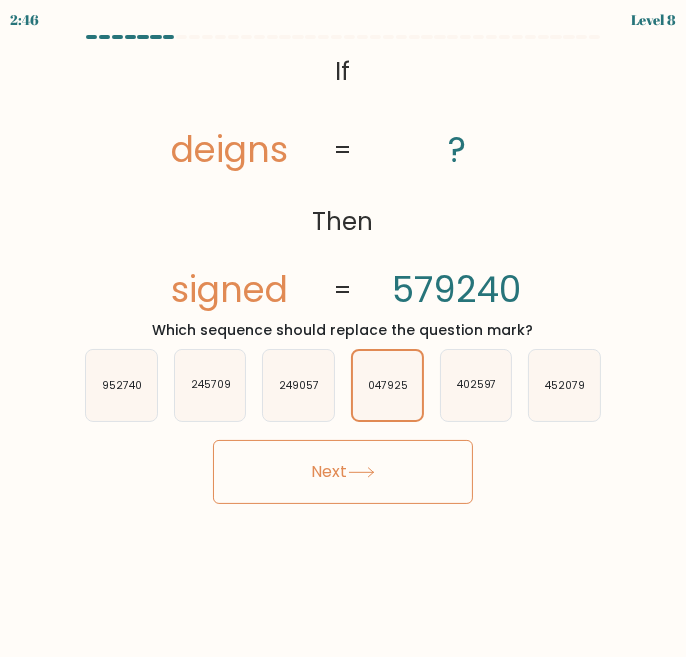 click on "Next" at bounding box center (343, 472) 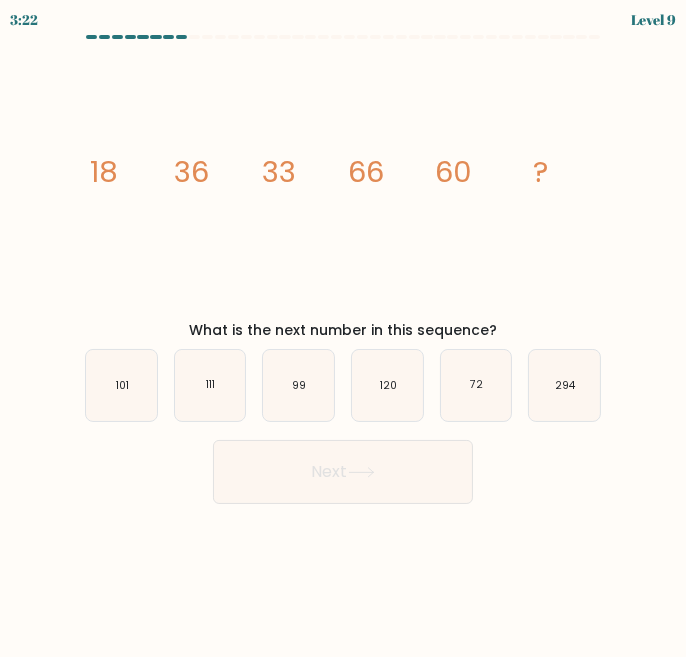 click on "120" at bounding box center (387, 385) 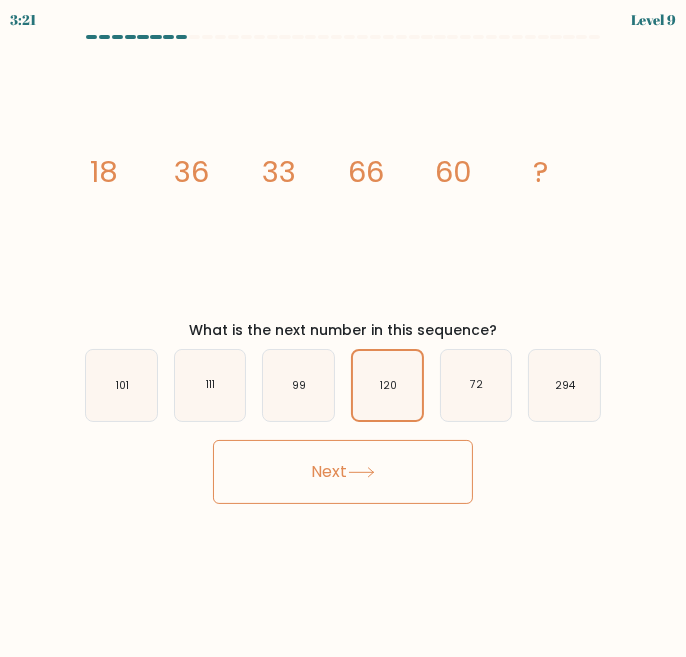 click on "Next" at bounding box center (343, 472) 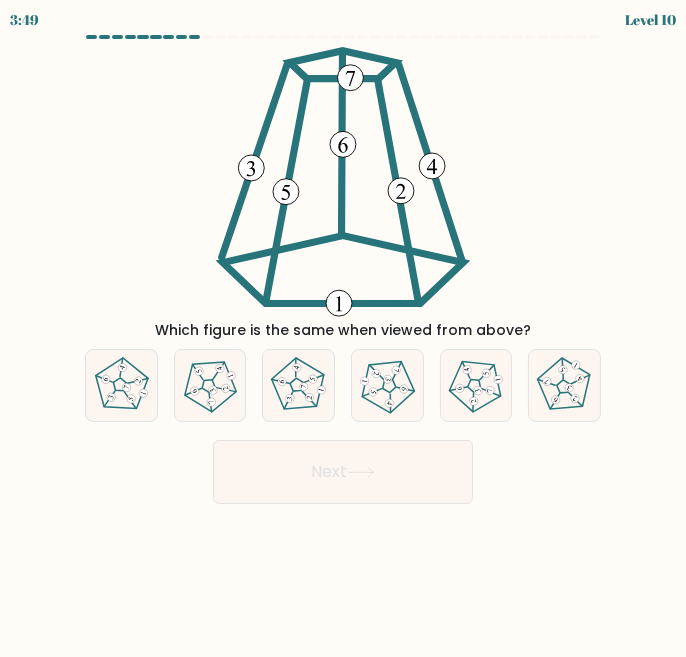 click at bounding box center [121, 385] 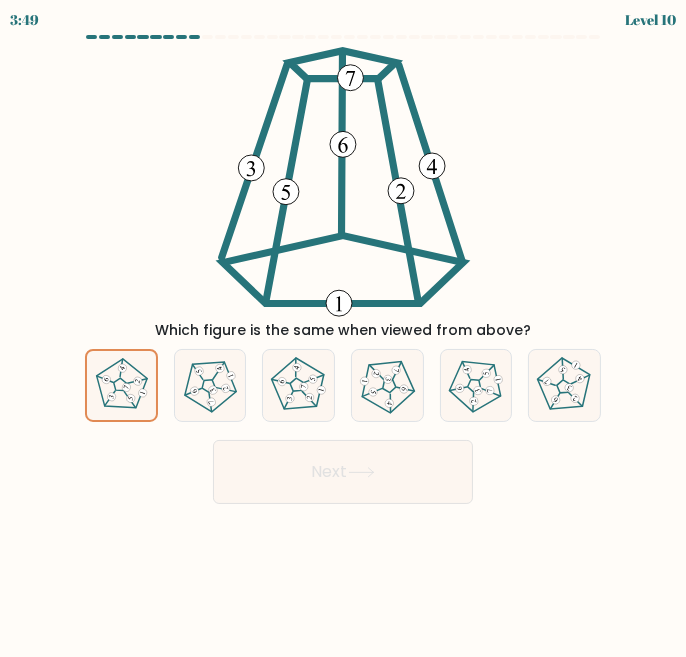 click on "Next" at bounding box center [343, 472] 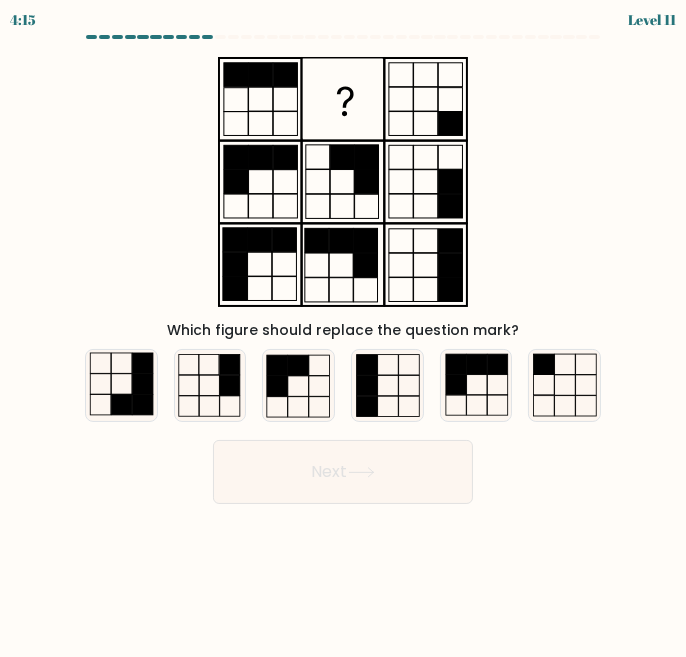 click at bounding box center (210, 385) 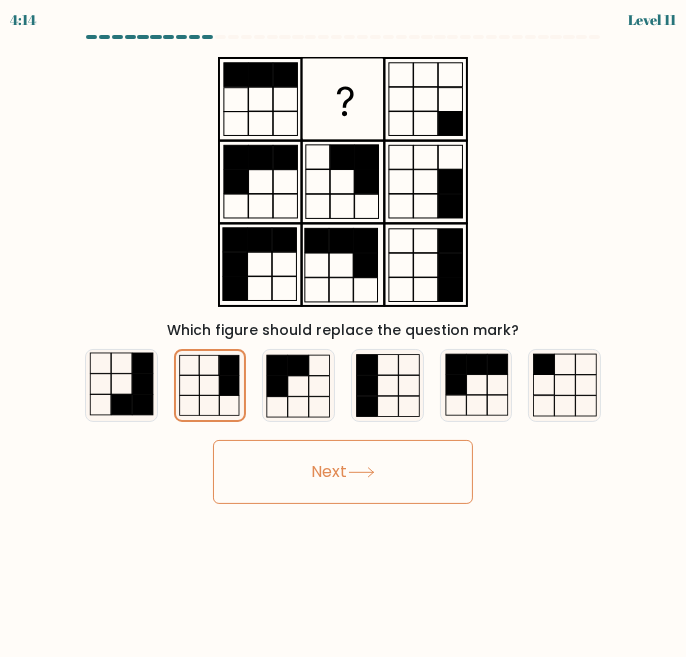 click on "Next" at bounding box center [343, 472] 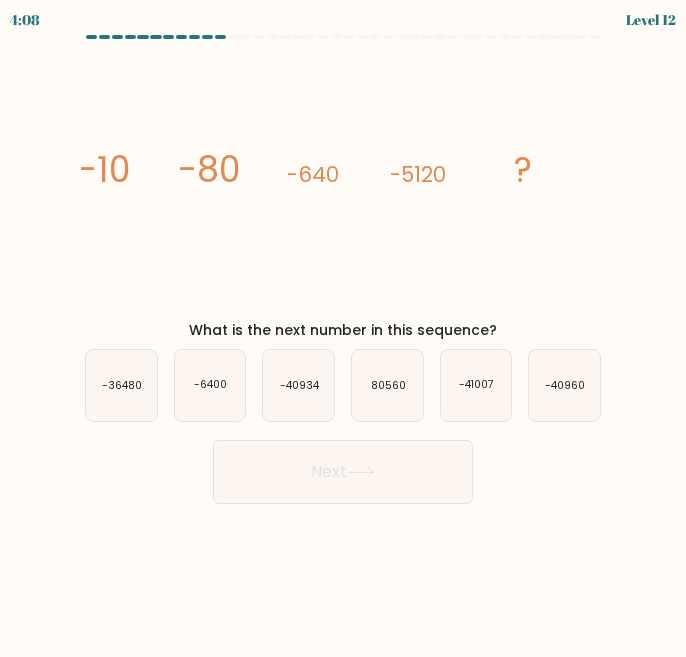 click on "-40960" at bounding box center (564, 385) 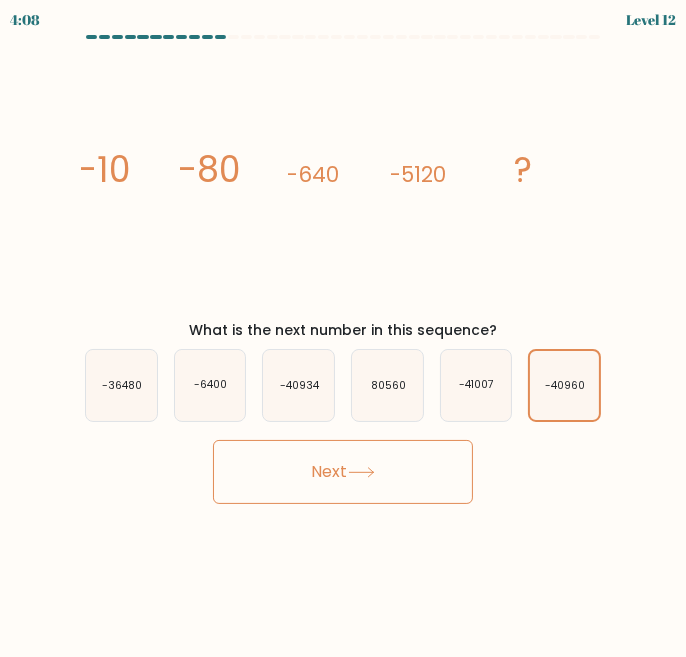 click on "Next" at bounding box center [343, 472] 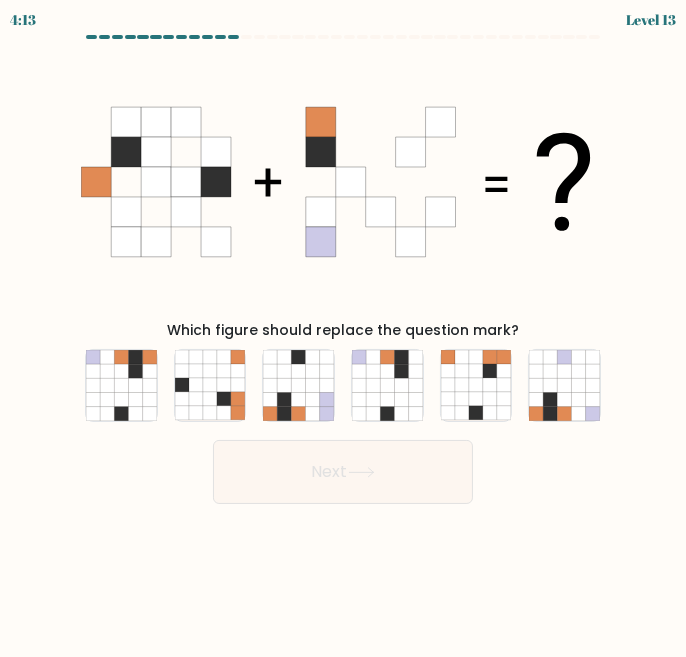 click at bounding box center (135, 414) 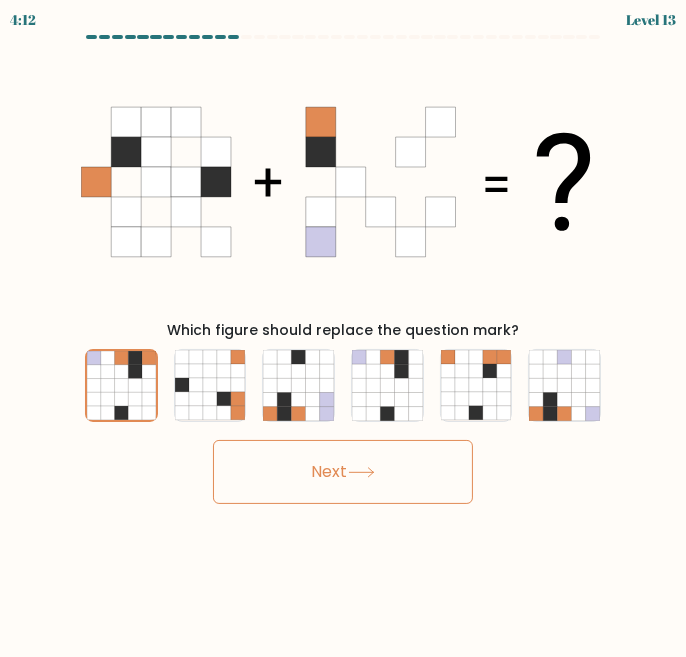 click on "Next" at bounding box center [343, 472] 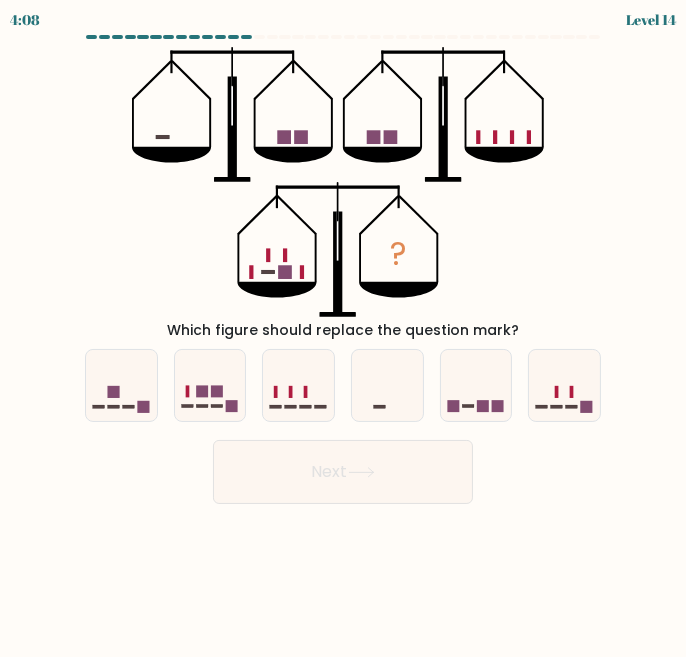 click at bounding box center (476, 385) 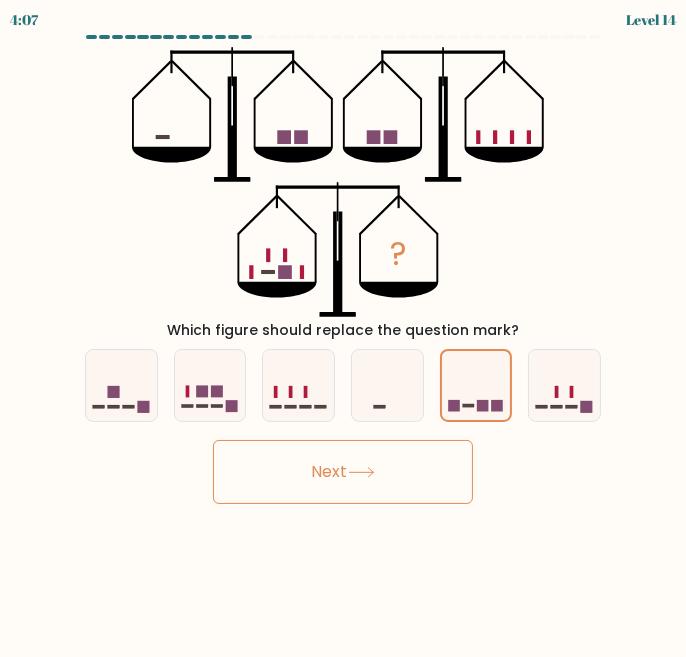 click on "Next" at bounding box center (343, 472) 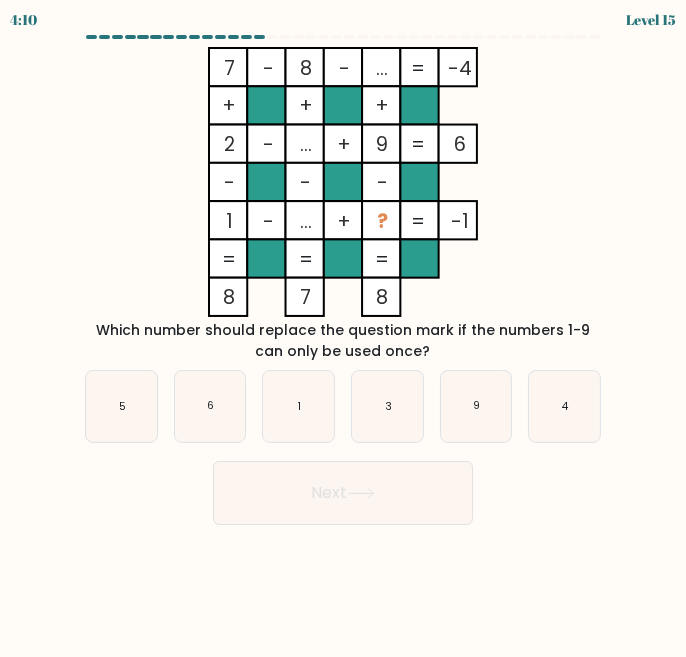 click on "3" at bounding box center (387, 406) 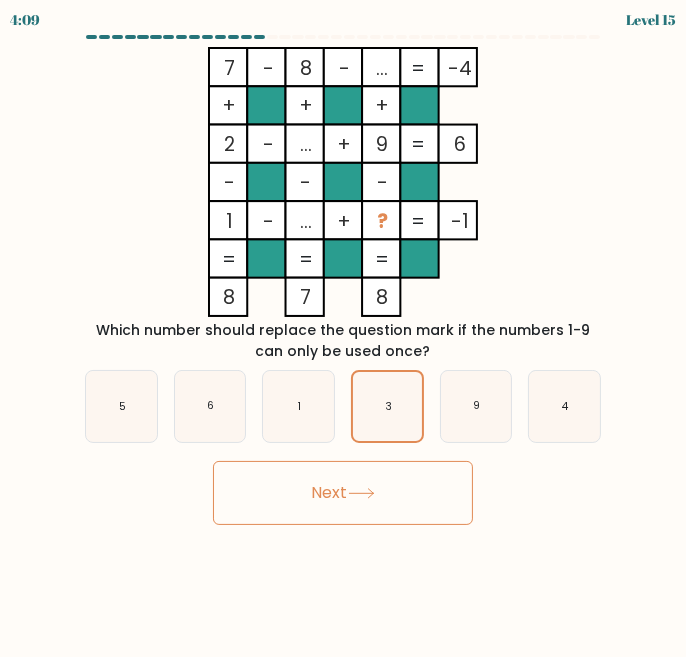 click on "Next" at bounding box center (343, 493) 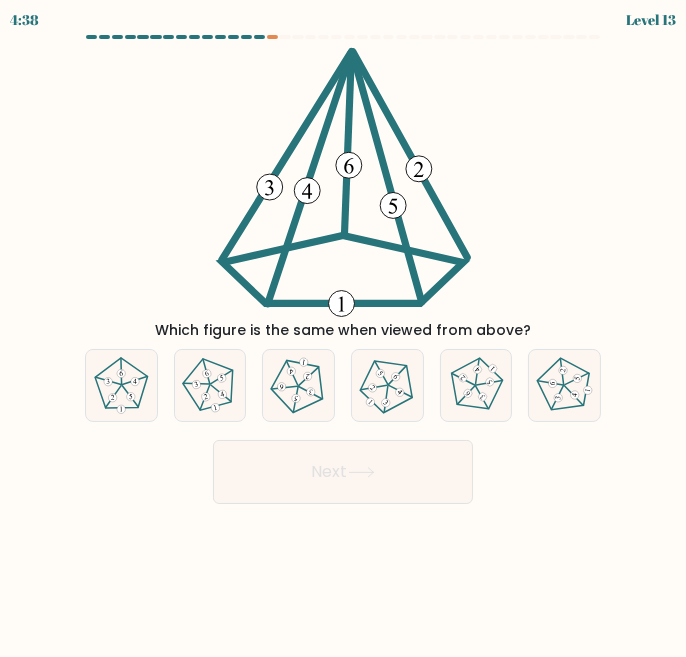 click at bounding box center [210, 385] 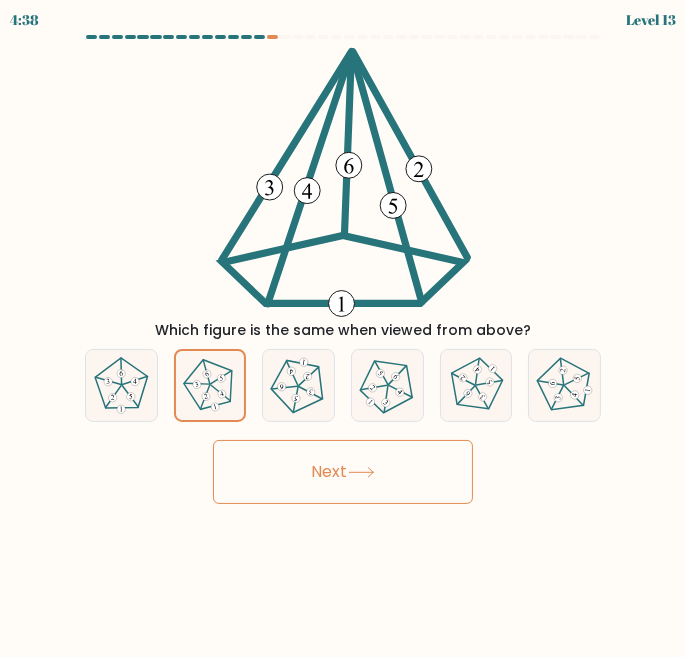 click on "Next" at bounding box center (343, 472) 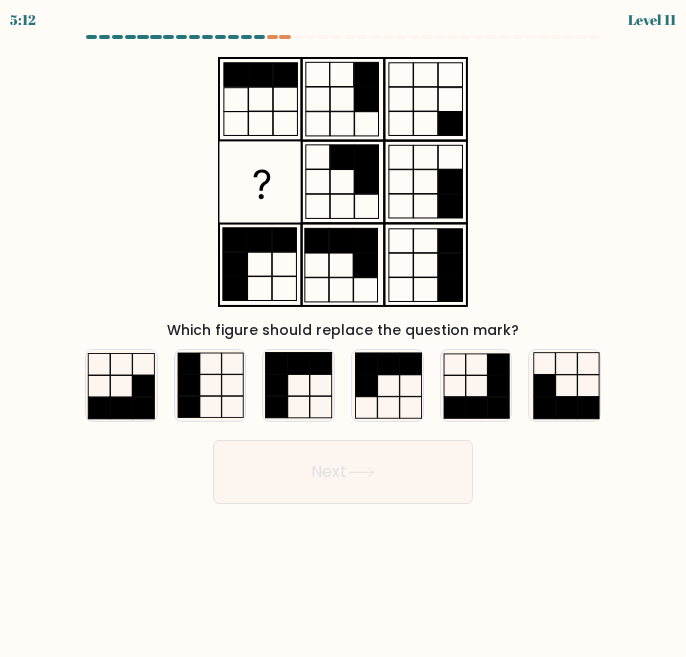 click at bounding box center (366, 363) 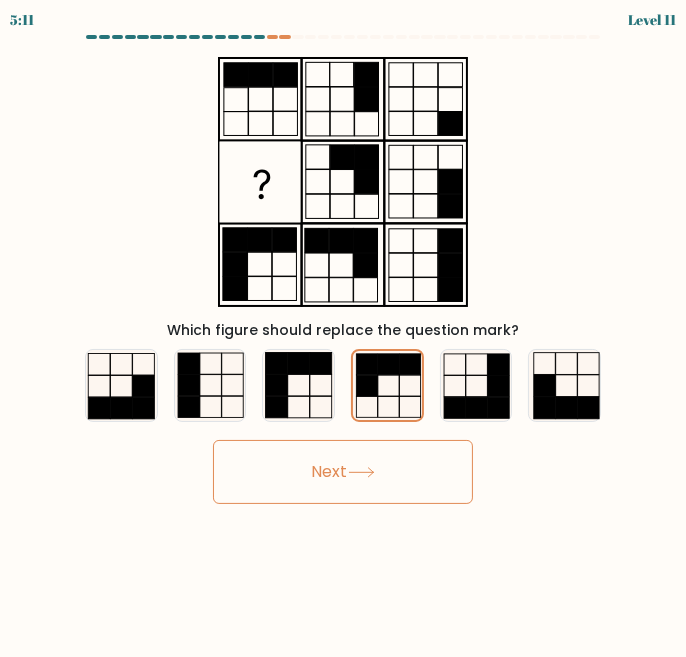 click on "Next" at bounding box center (343, 472) 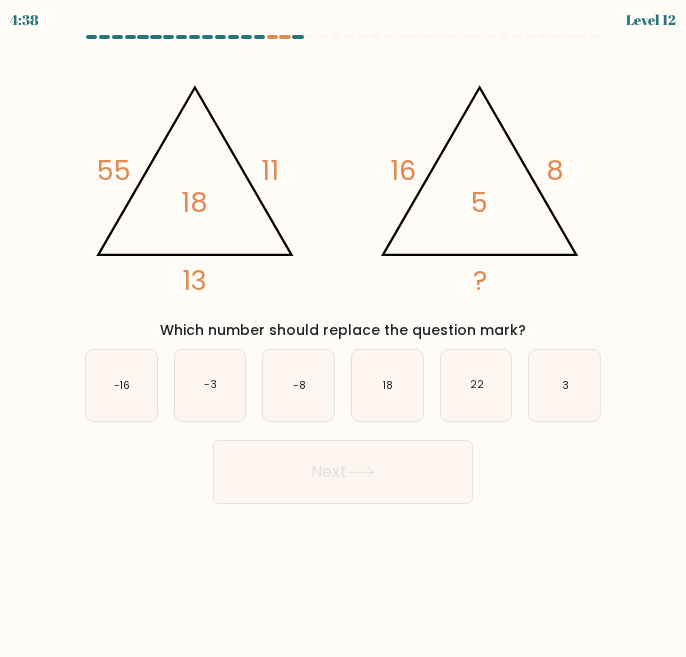 click on "3" at bounding box center [564, 385] 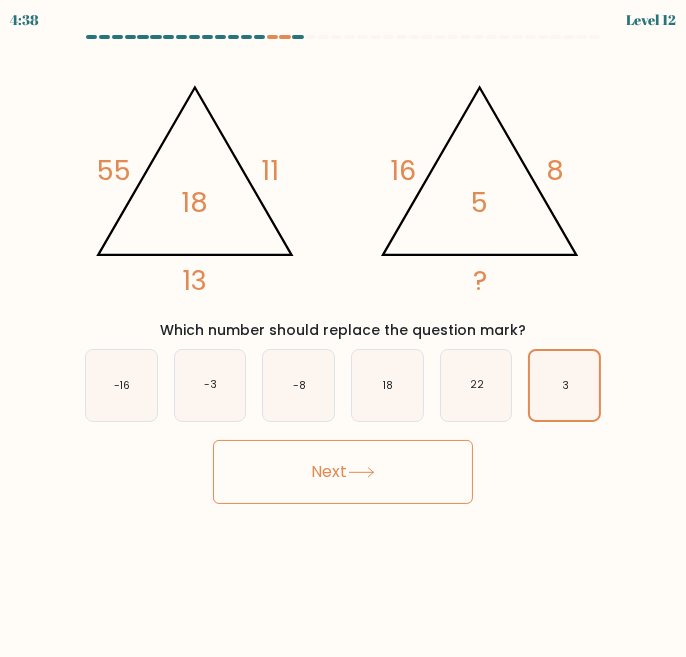 click on "Next" at bounding box center (343, 472) 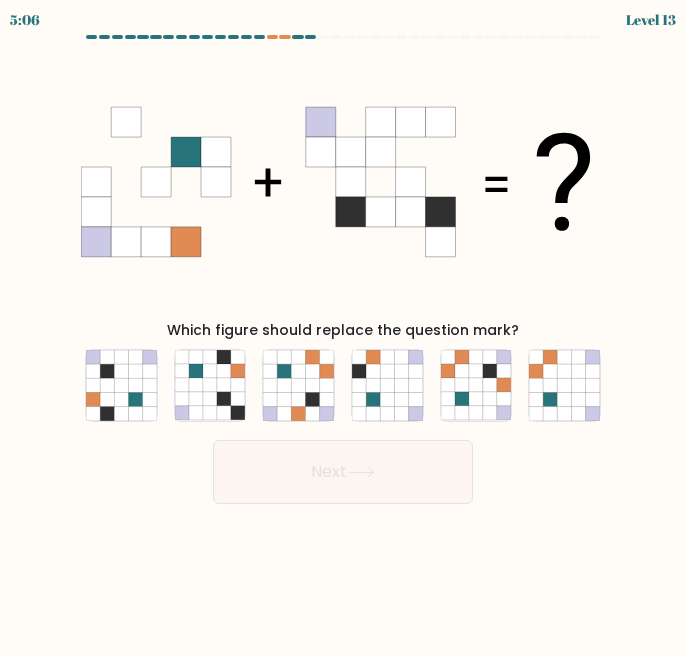 scroll, scrollTop: 77, scrollLeft: 0, axis: vertical 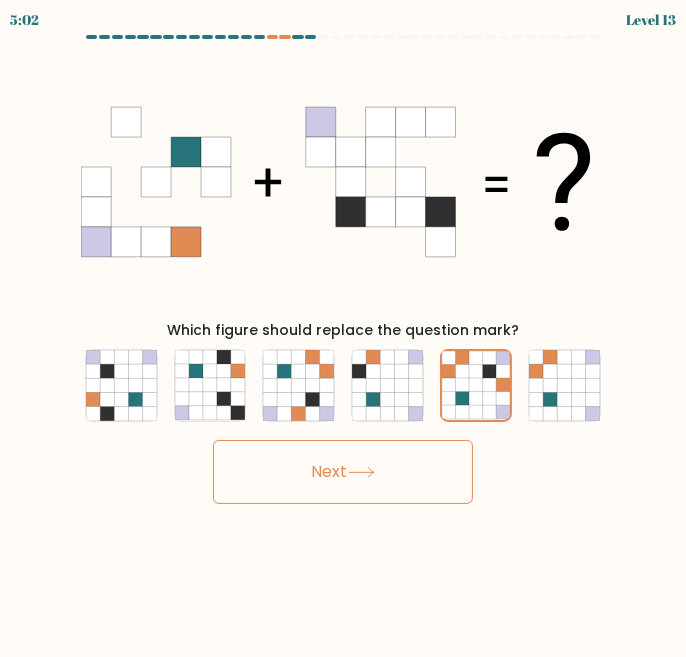 click at bounding box center (135, 357) 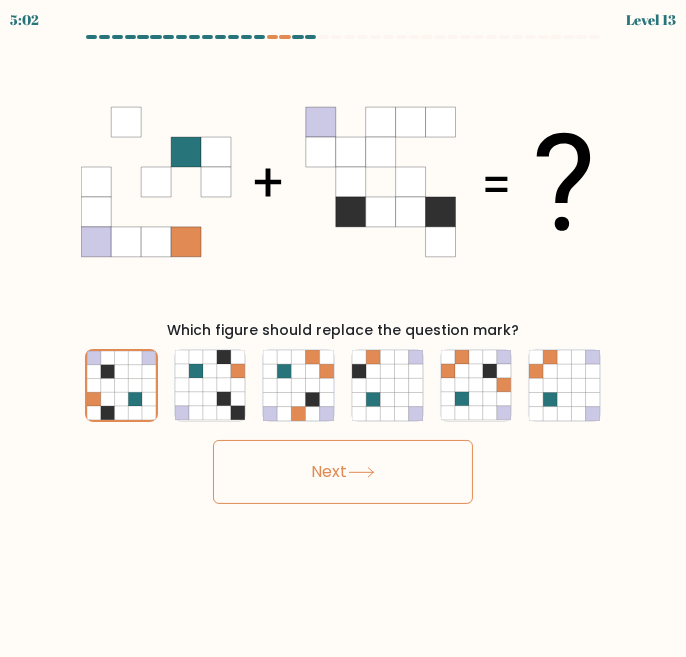 click on "Next" at bounding box center (343, 472) 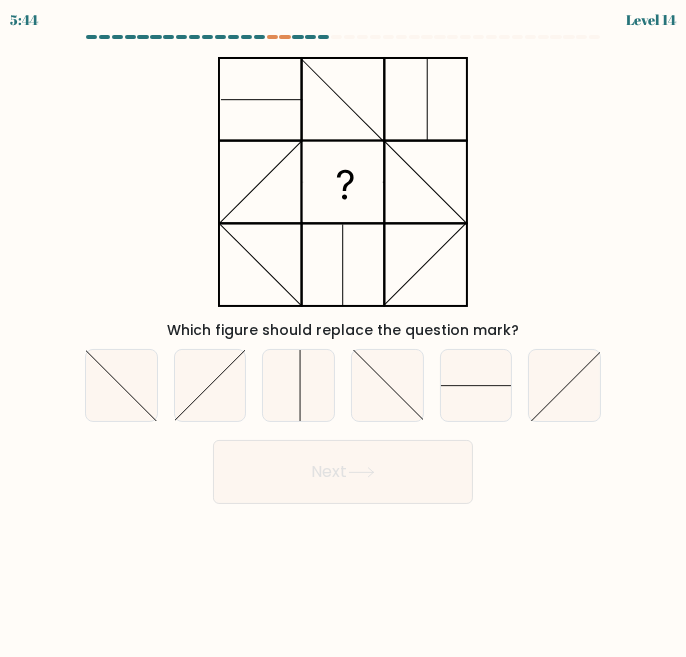 scroll, scrollTop: 0, scrollLeft: 0, axis: both 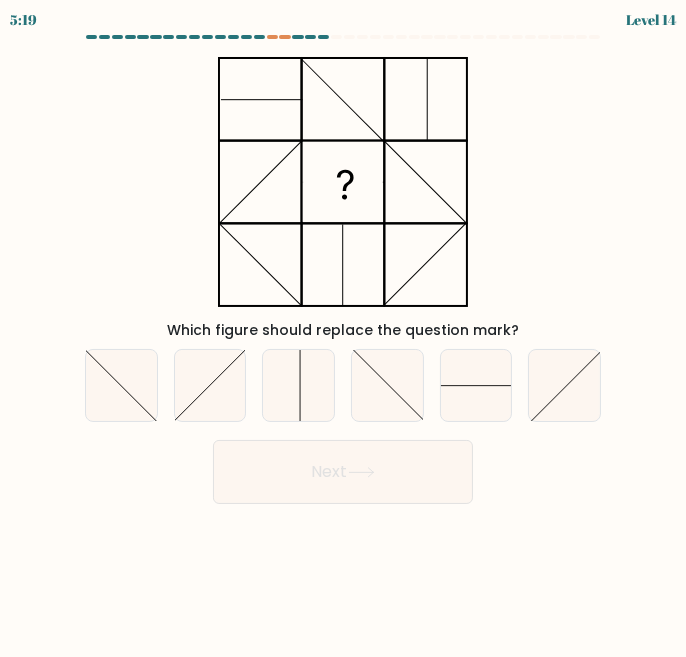 click at bounding box center (564, 385) 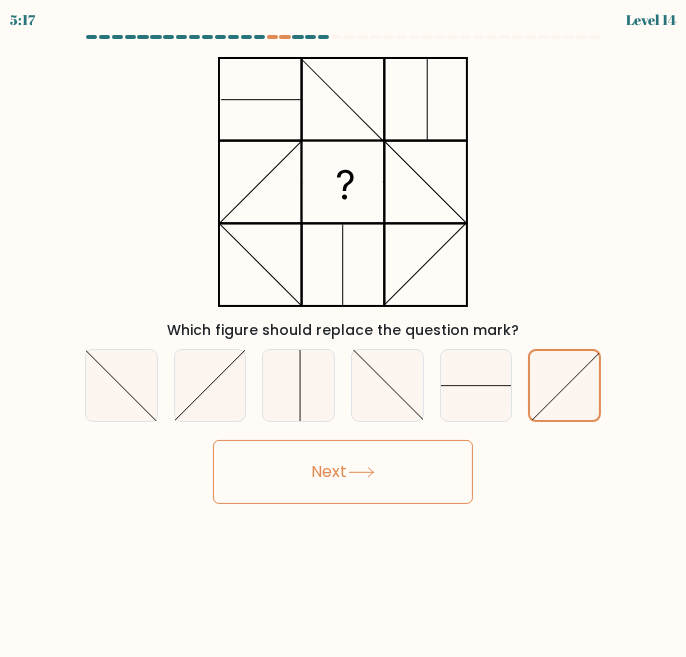 click at bounding box center (210, 385) 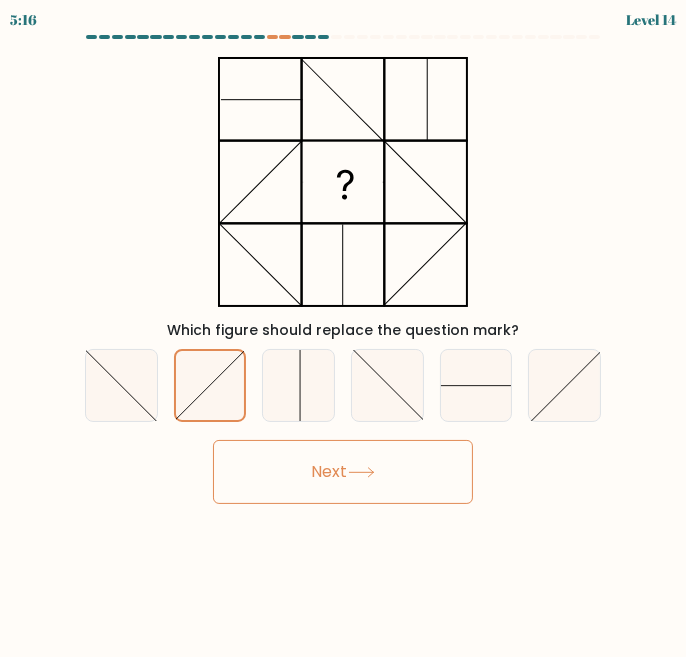 click at bounding box center (564, 385) 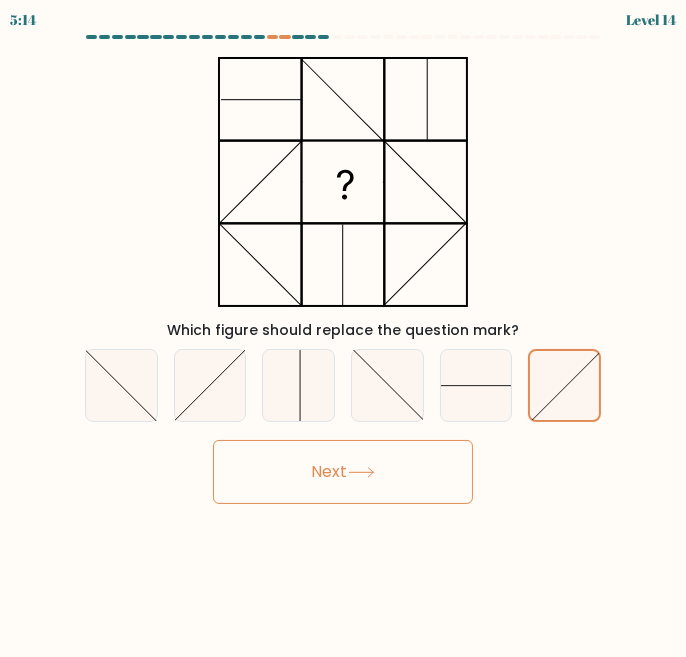 click at bounding box center [210, 385] 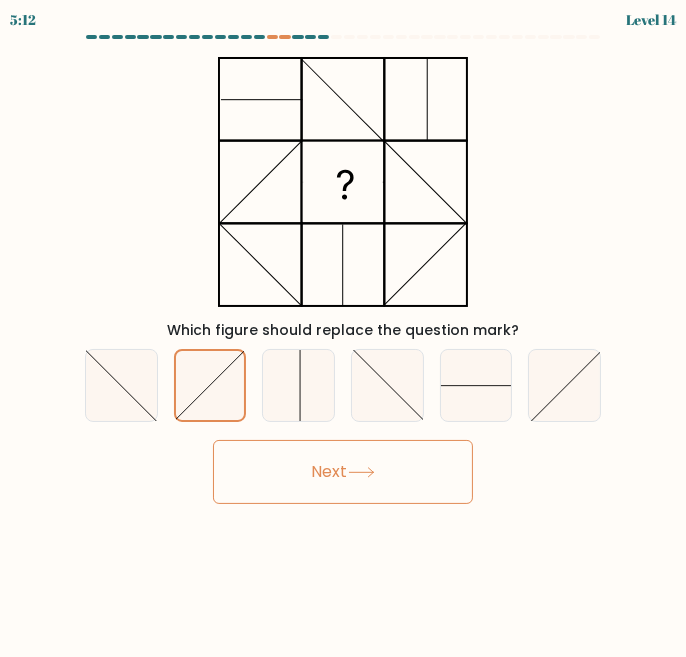 click on "Next" at bounding box center [343, 472] 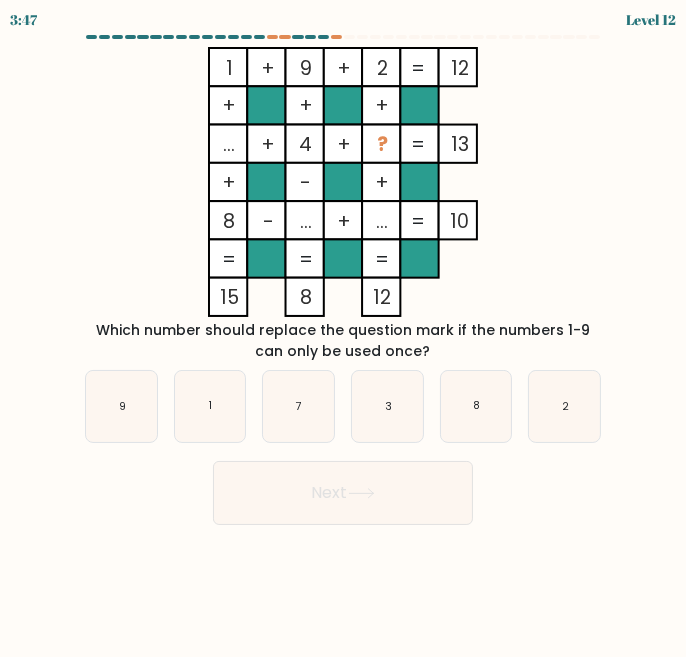 click on "?" at bounding box center [382, 144] 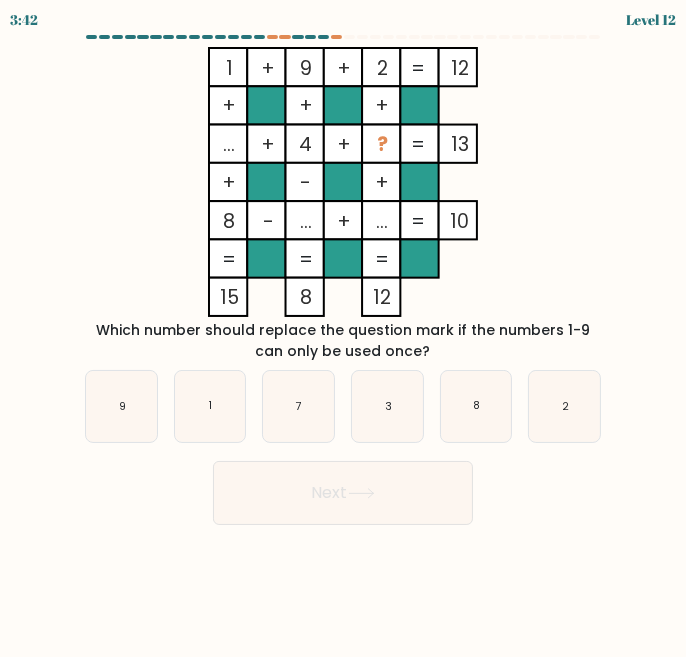 click on "3" at bounding box center (387, 406) 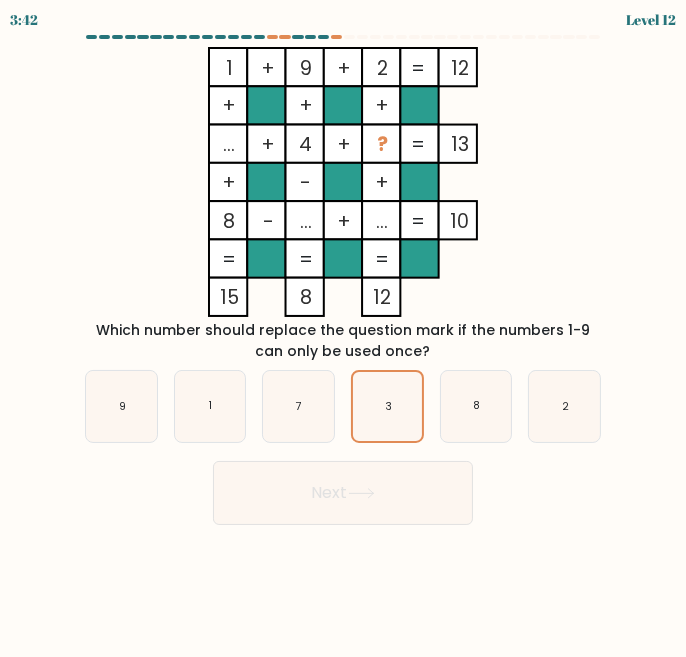 click on "Next" at bounding box center [343, 493] 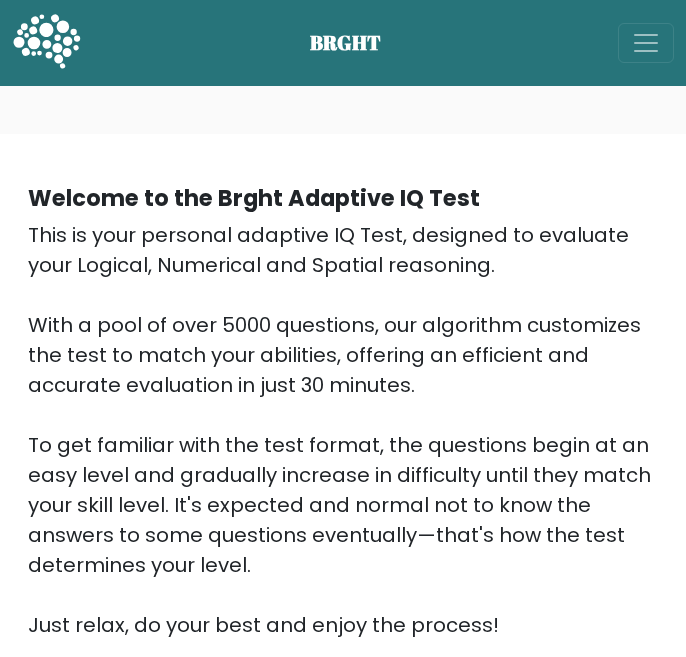 scroll, scrollTop: 744, scrollLeft: 0, axis: vertical 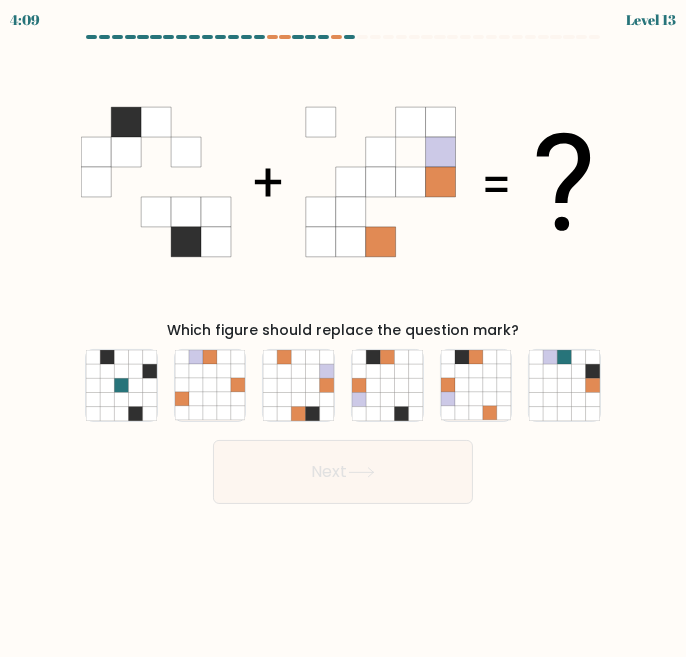 click at bounding box center (327, 414) 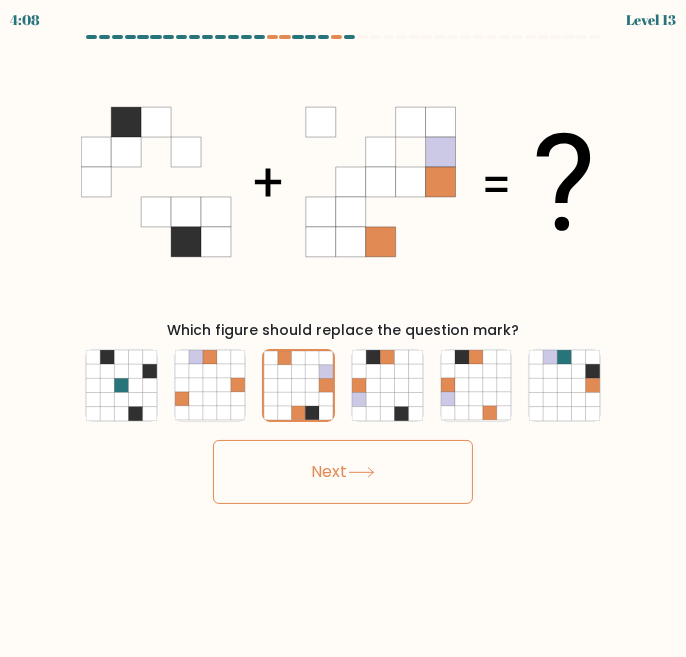click at bounding box center [359, 385] 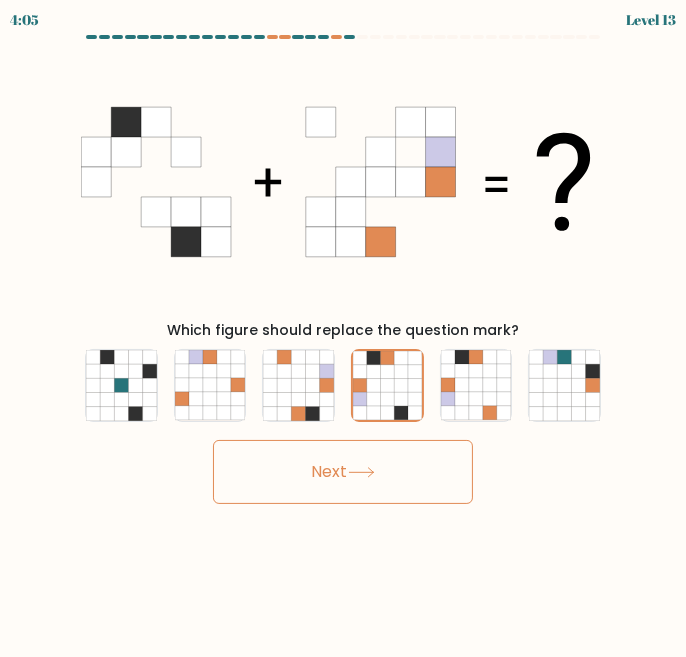 click on "Next" at bounding box center [343, 472] 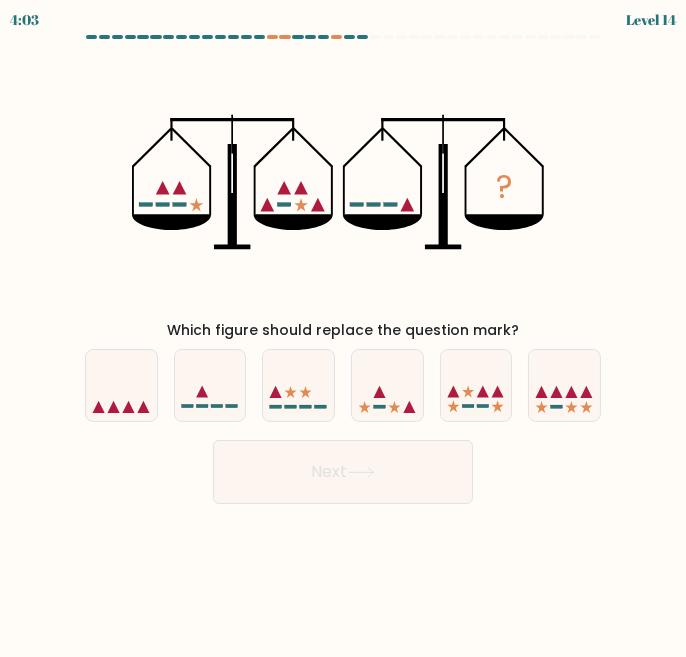 click at bounding box center (564, 385) 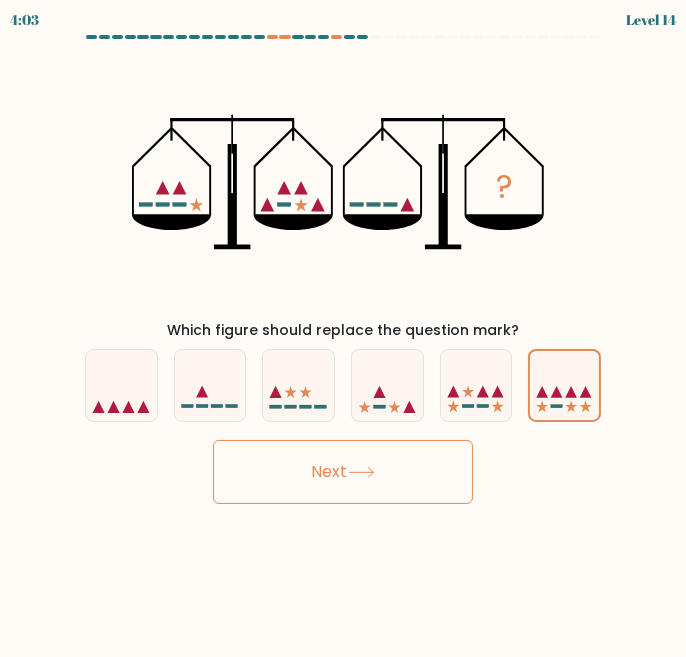 click on "Next" at bounding box center (343, 472) 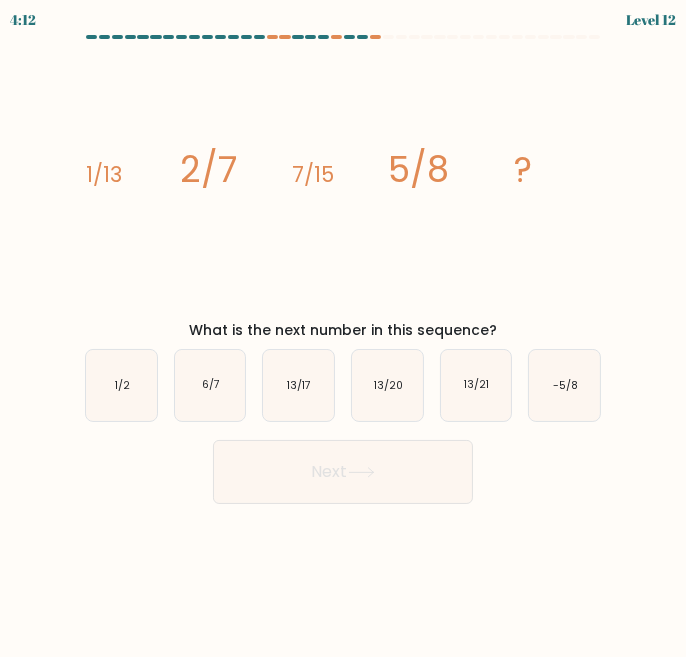 scroll, scrollTop: 0, scrollLeft: 0, axis: both 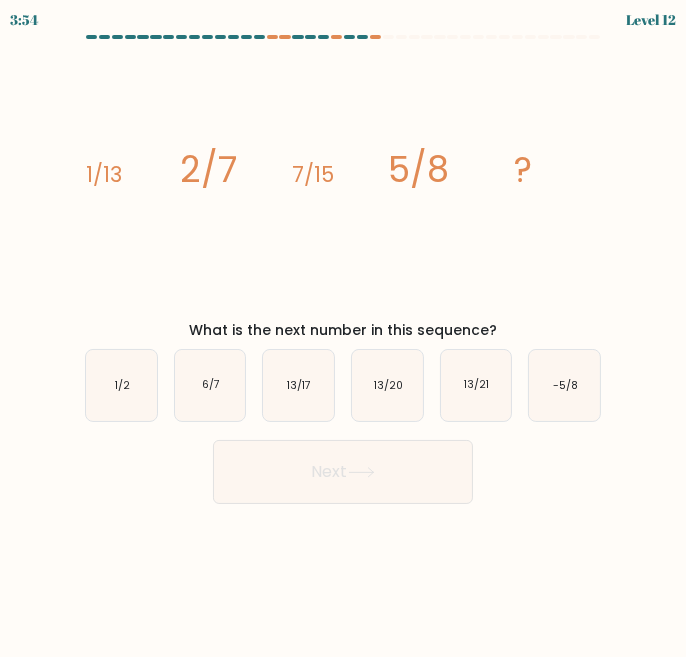 click on "13/17" at bounding box center [298, 385] 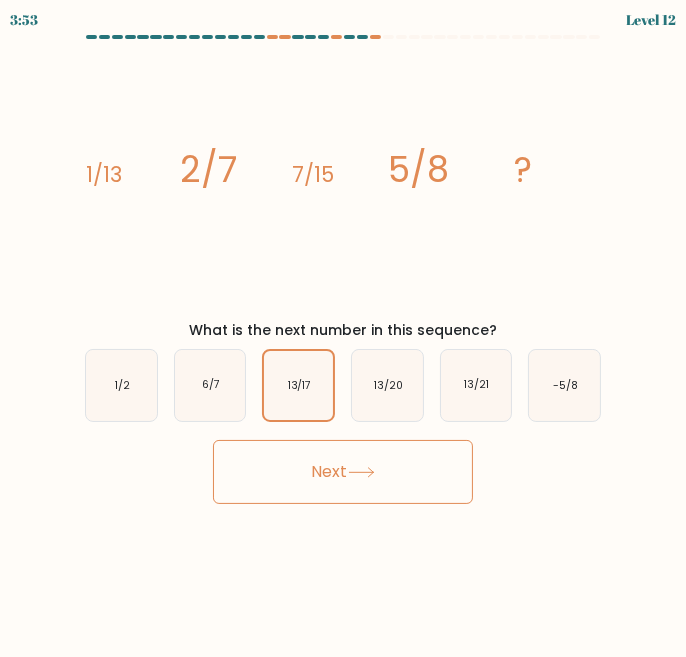 click on "6/7" at bounding box center [210, 385] 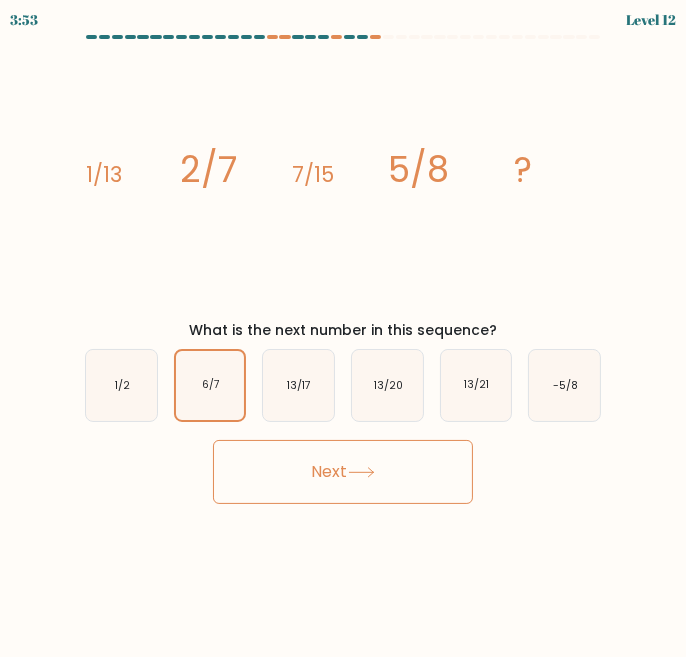 click on "Next" at bounding box center [343, 472] 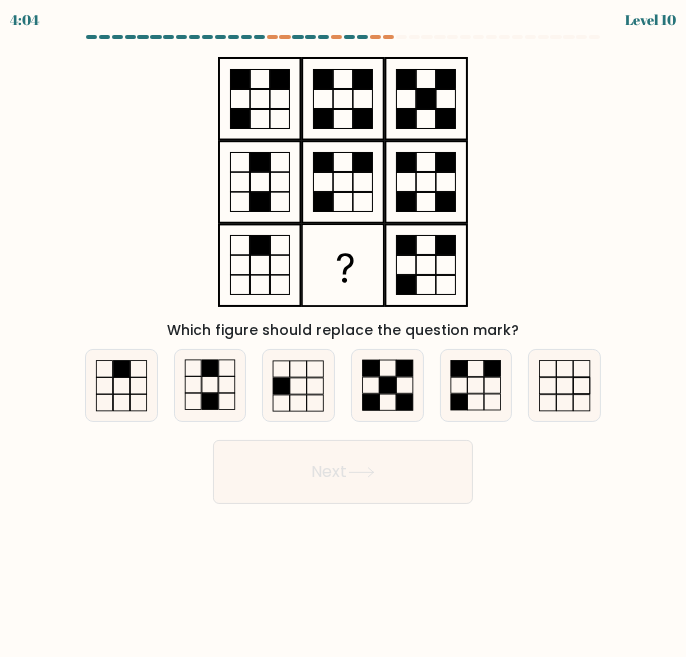 click at bounding box center (210, 385) 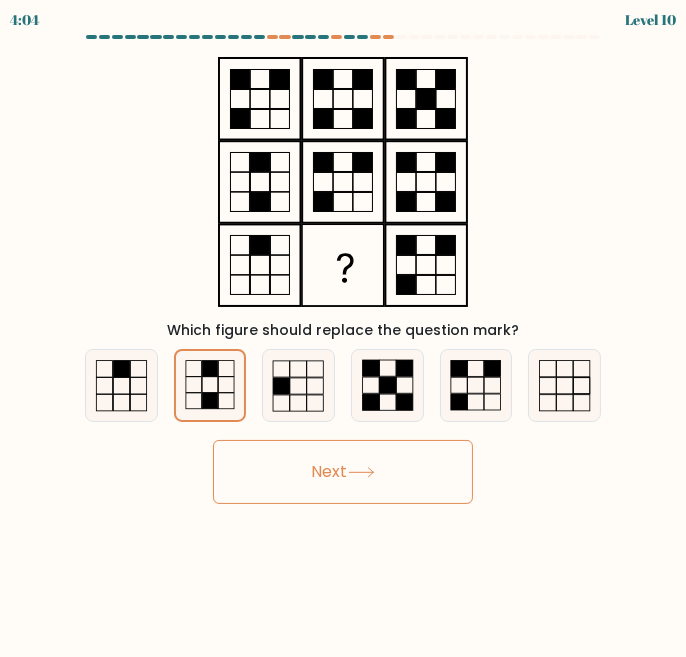 click on "Next" at bounding box center [343, 472] 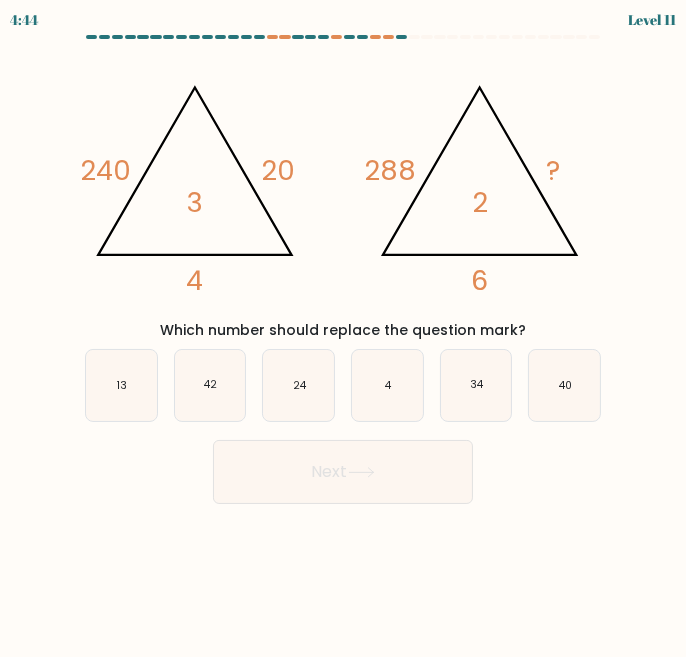 click on "34" at bounding box center (476, 385) 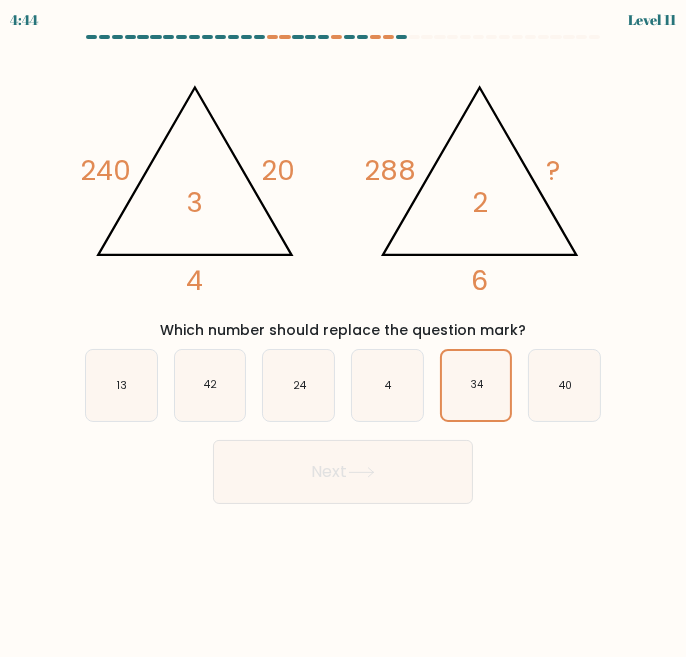 click on "Next" at bounding box center (343, 472) 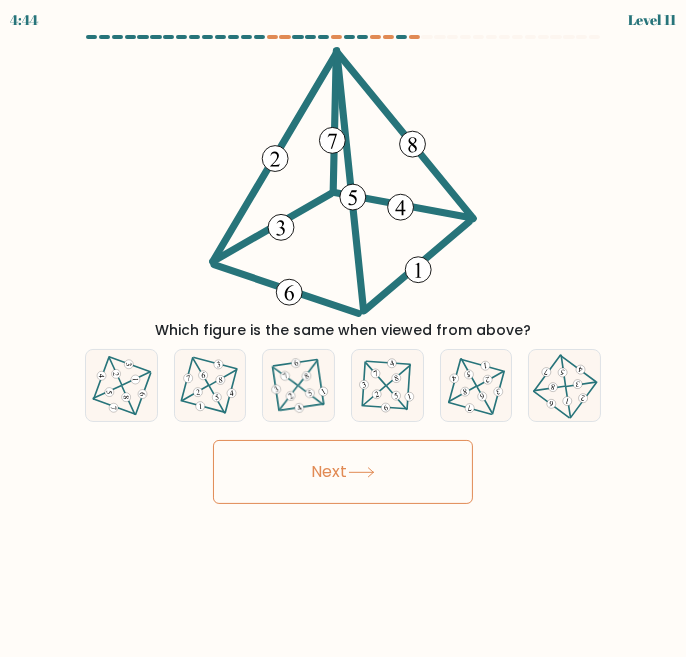 click at bounding box center [387, 385] 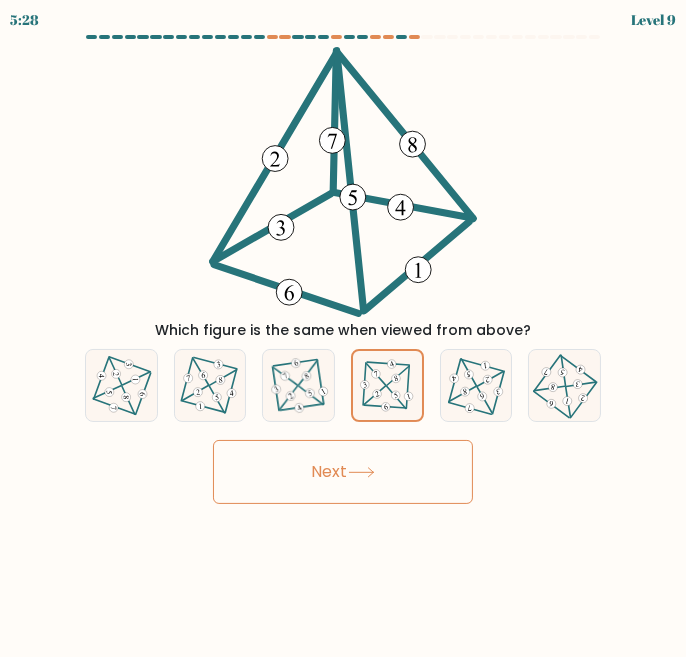 click on "Next" at bounding box center (343, 472) 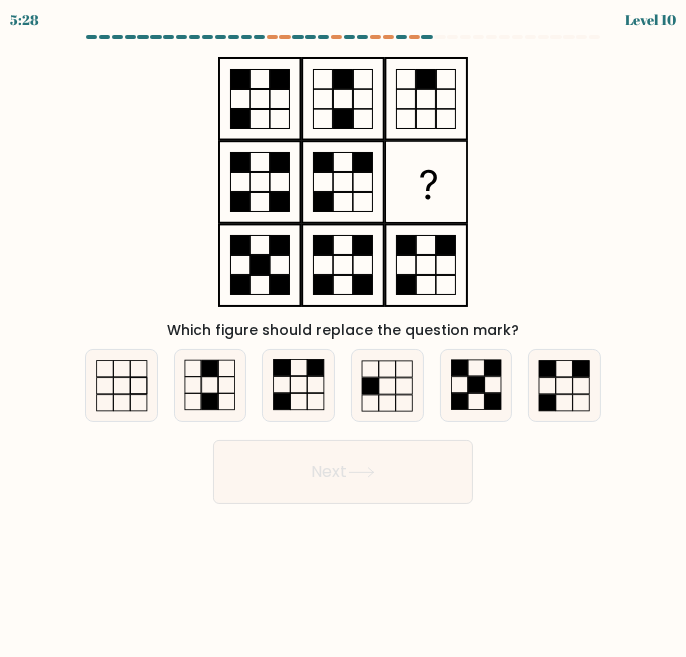 click at bounding box center [387, 385] 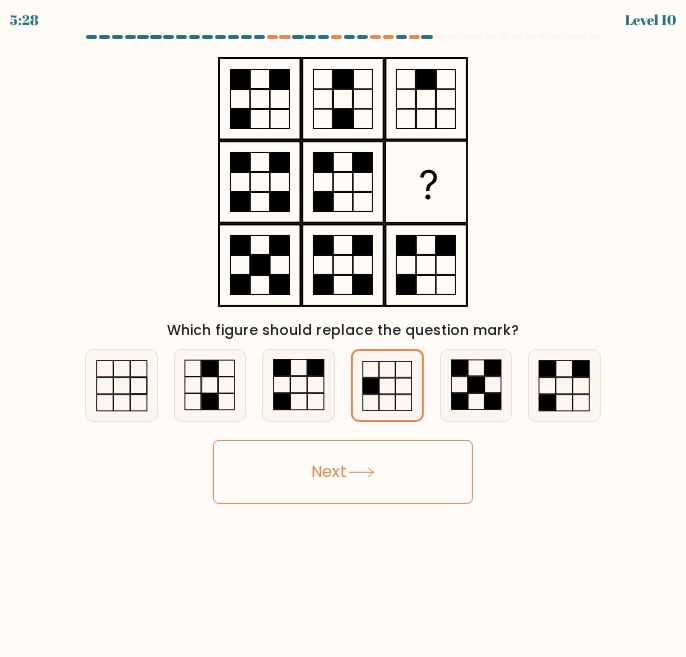 click on "Next" at bounding box center (343, 472) 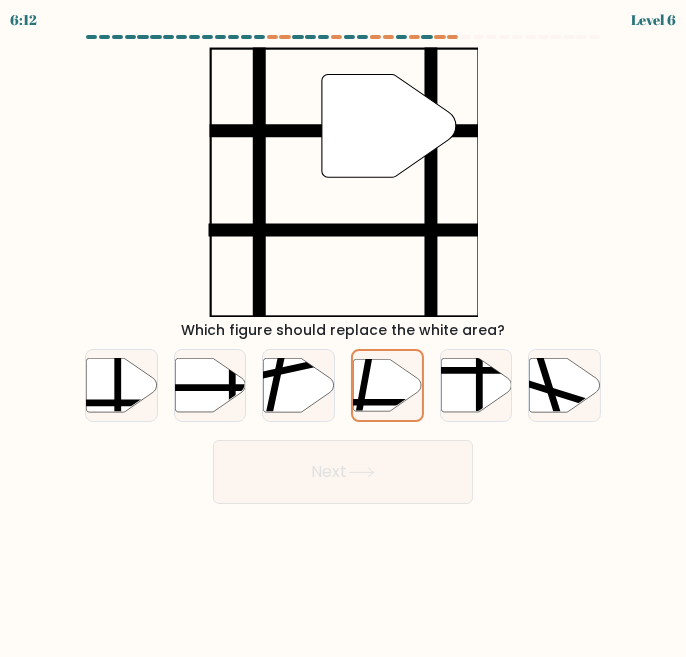 click on "Next" at bounding box center (343, 472) 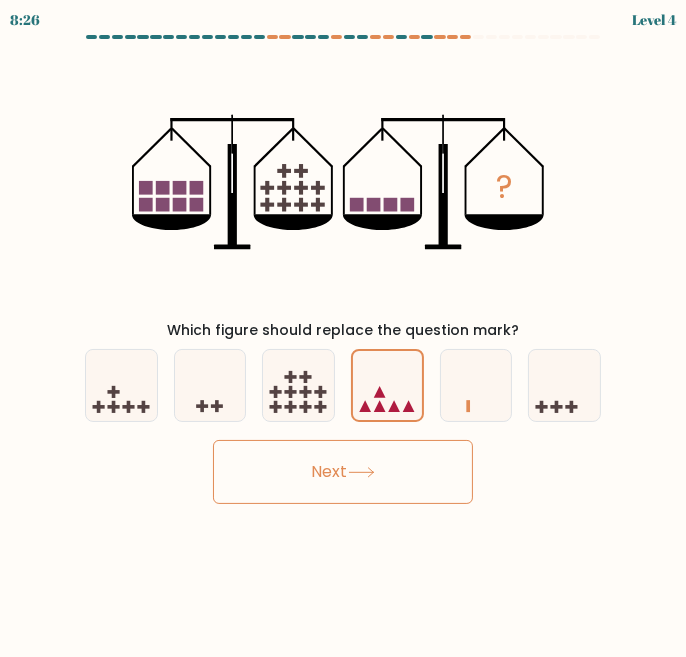 click on "Next" at bounding box center [343, 472] 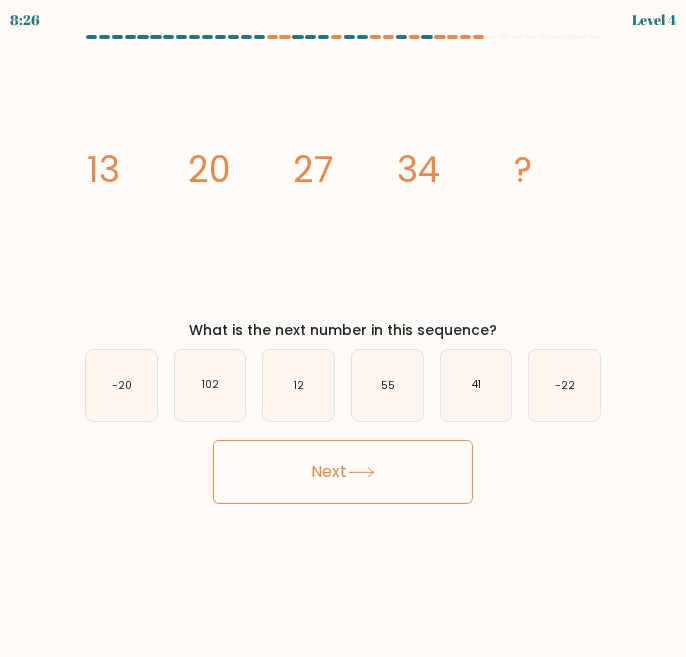 click on "55" at bounding box center (387, 385) 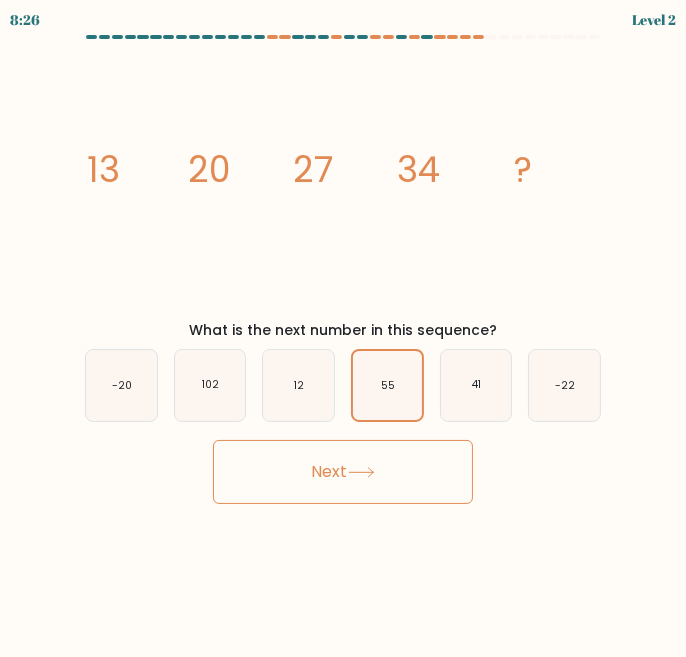 click on "Next" at bounding box center [343, 472] 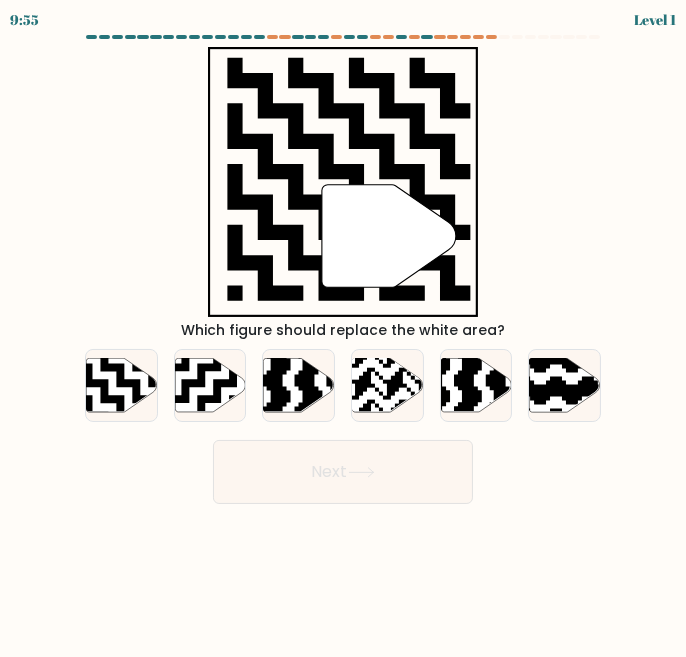 click on "Next" at bounding box center (343, 472) 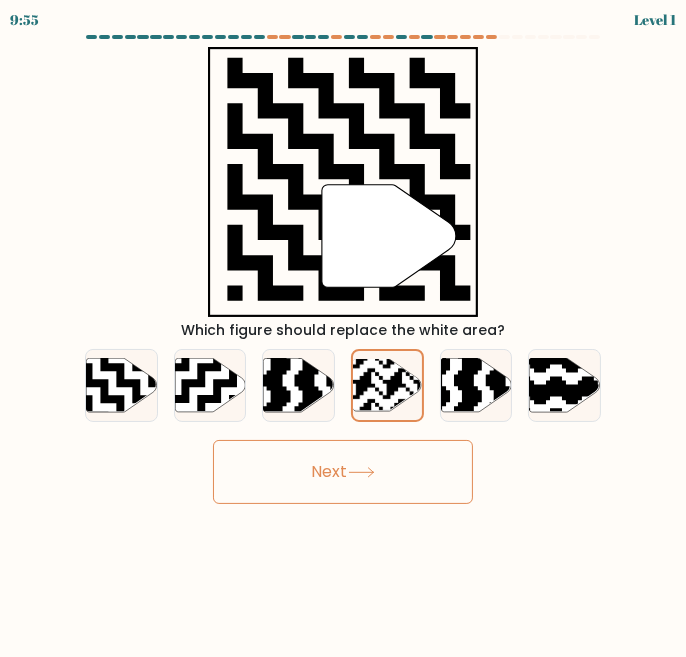 click on "Next" at bounding box center [343, 472] 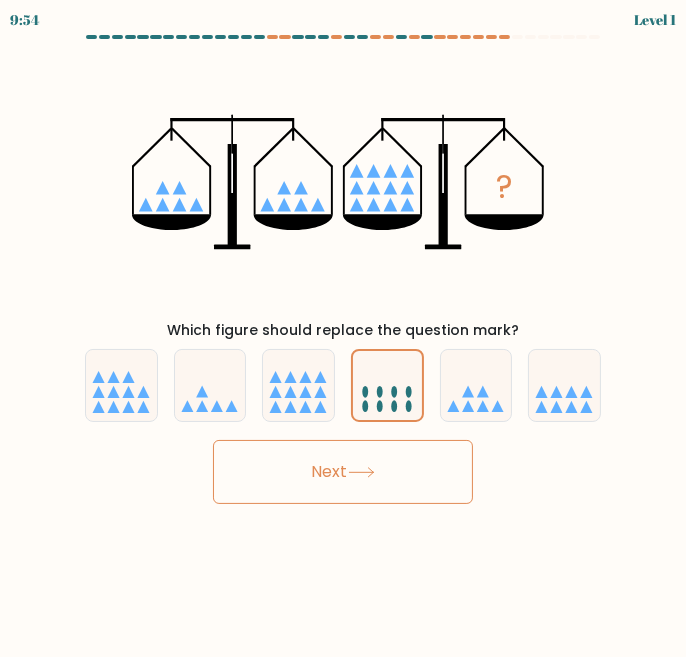 click on "Next" at bounding box center (343, 472) 